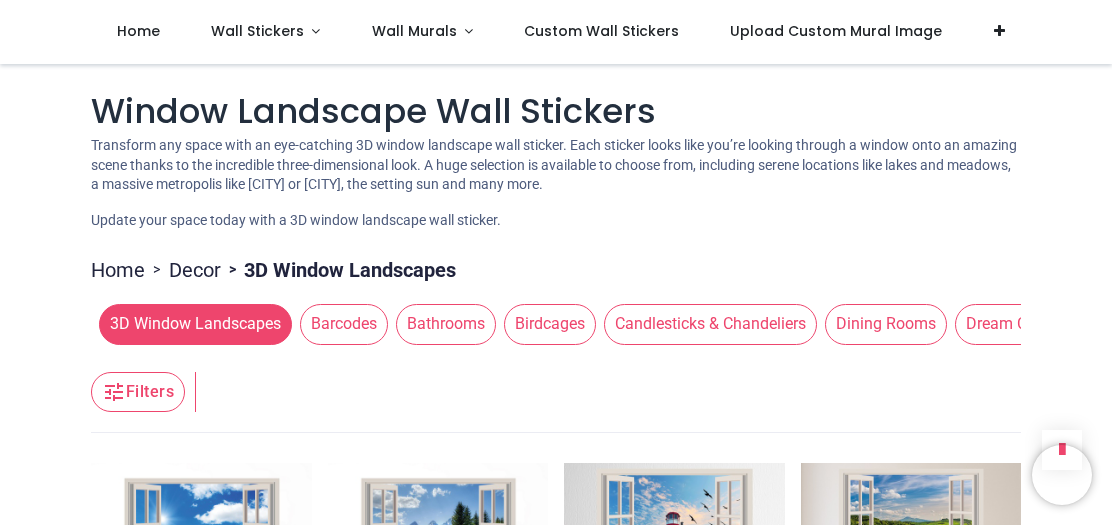 scroll, scrollTop: 0, scrollLeft: 0, axis: both 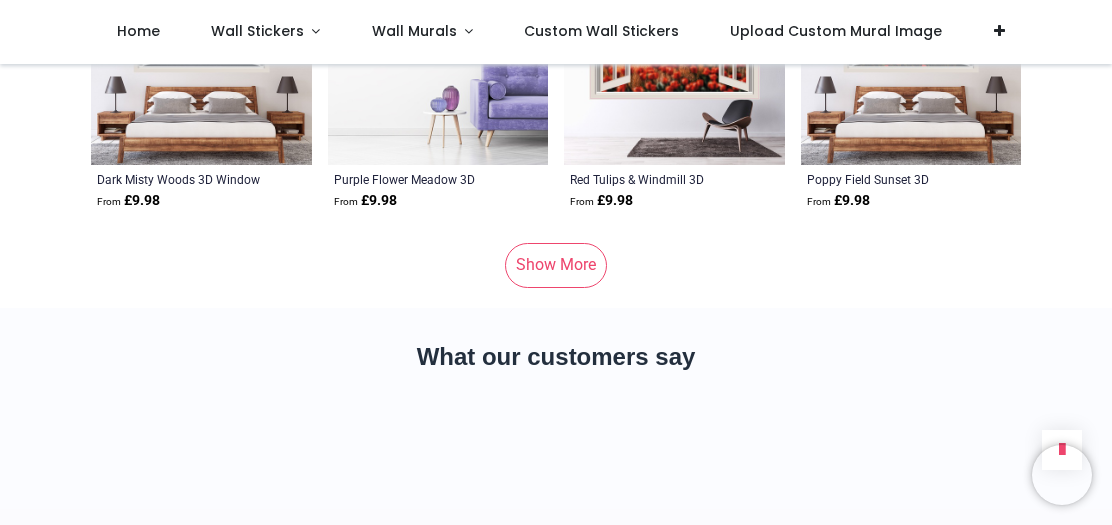 click on "Show More" at bounding box center [556, 265] 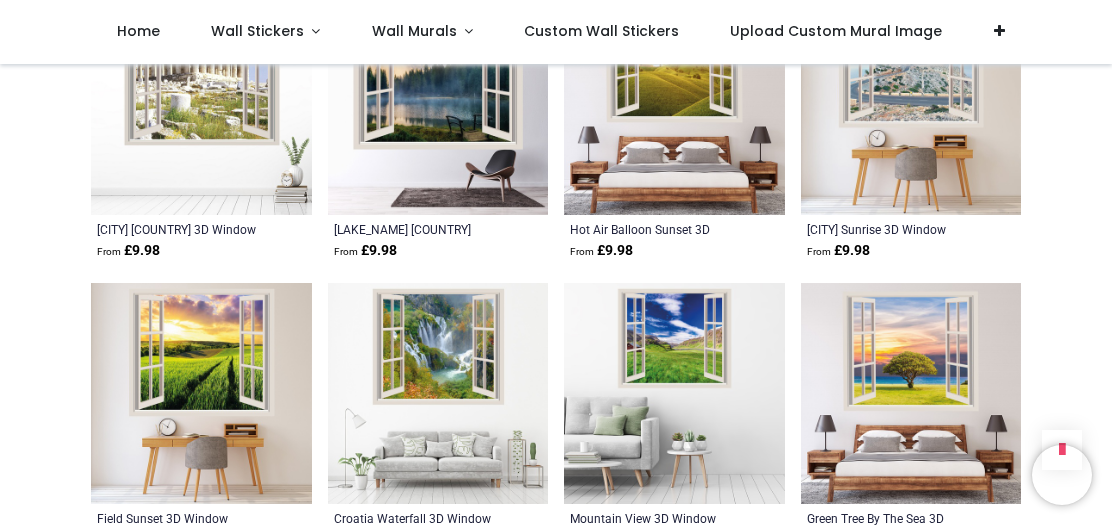 scroll, scrollTop: 9419, scrollLeft: 0, axis: vertical 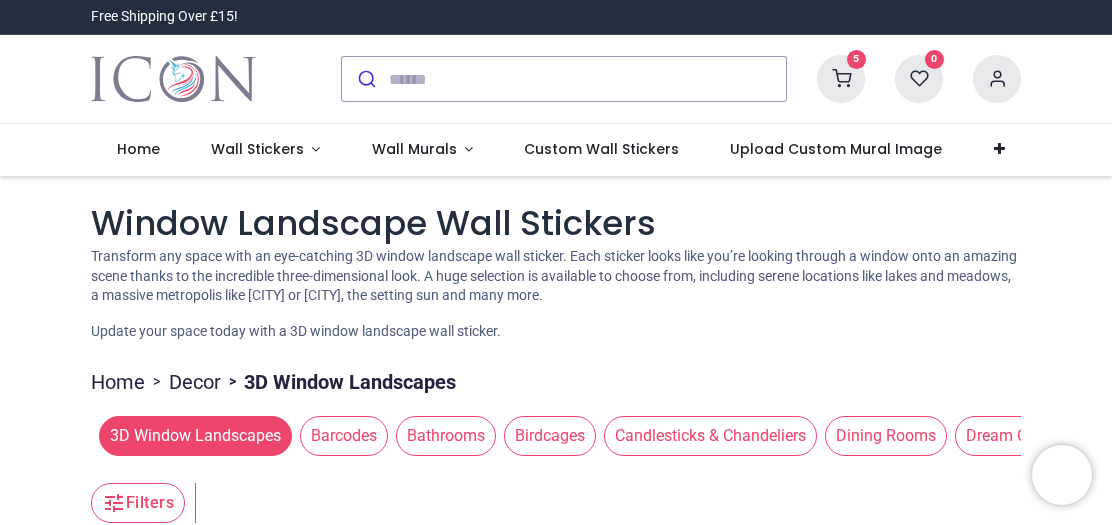 click at bounding box center (841, 79) 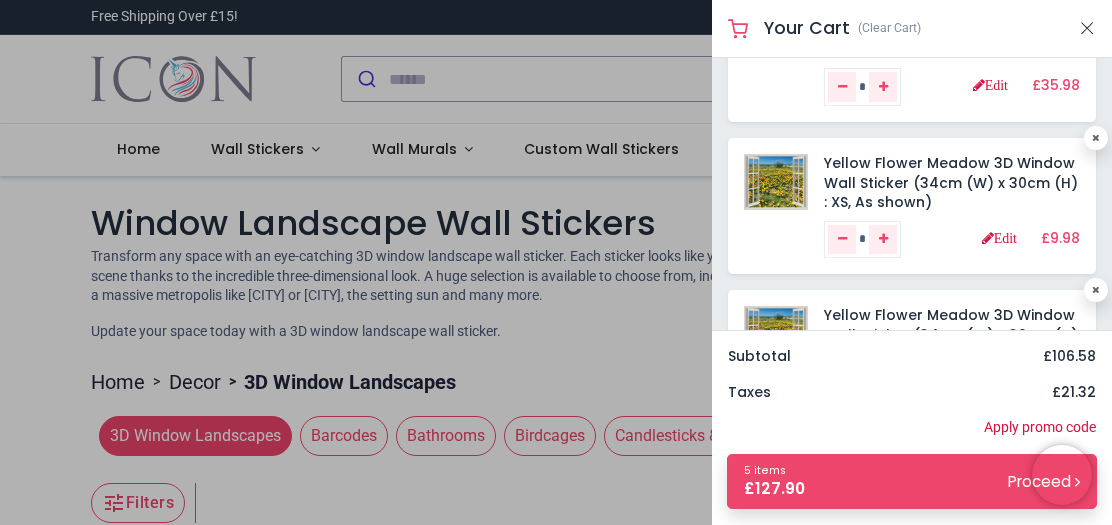 scroll, scrollTop: 315, scrollLeft: 0, axis: vertical 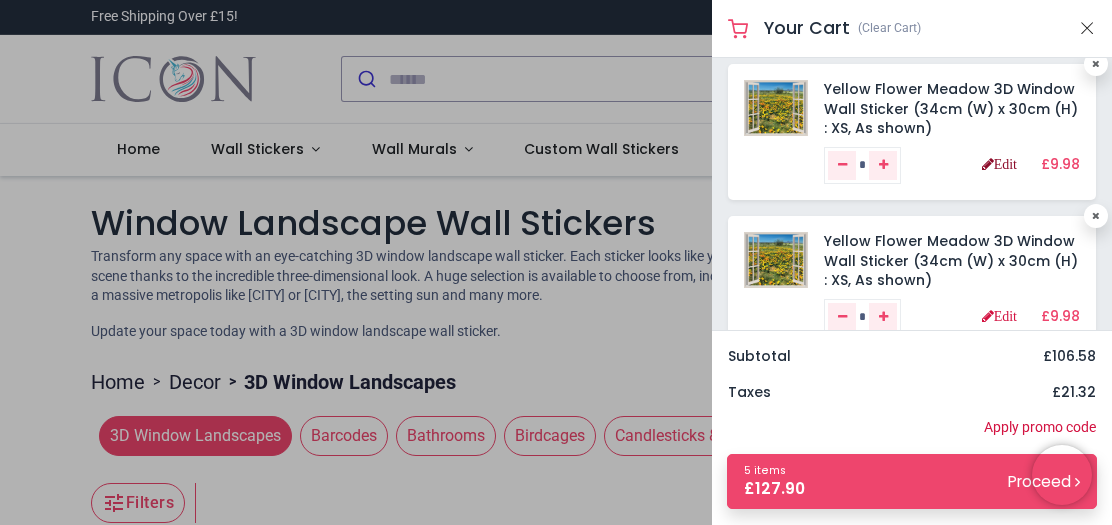 click on "Edit" at bounding box center (999, 164) 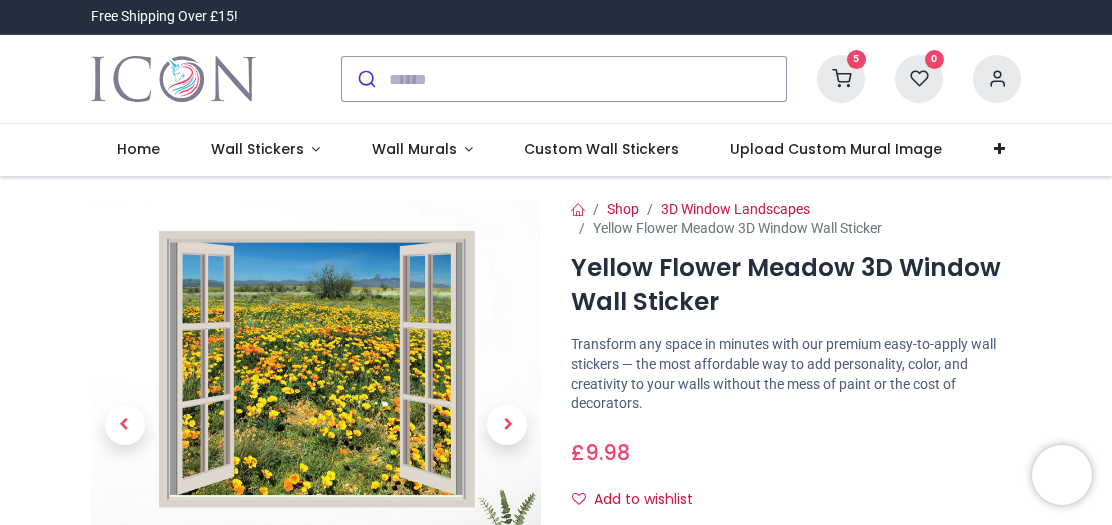 scroll, scrollTop: 0, scrollLeft: 0, axis: both 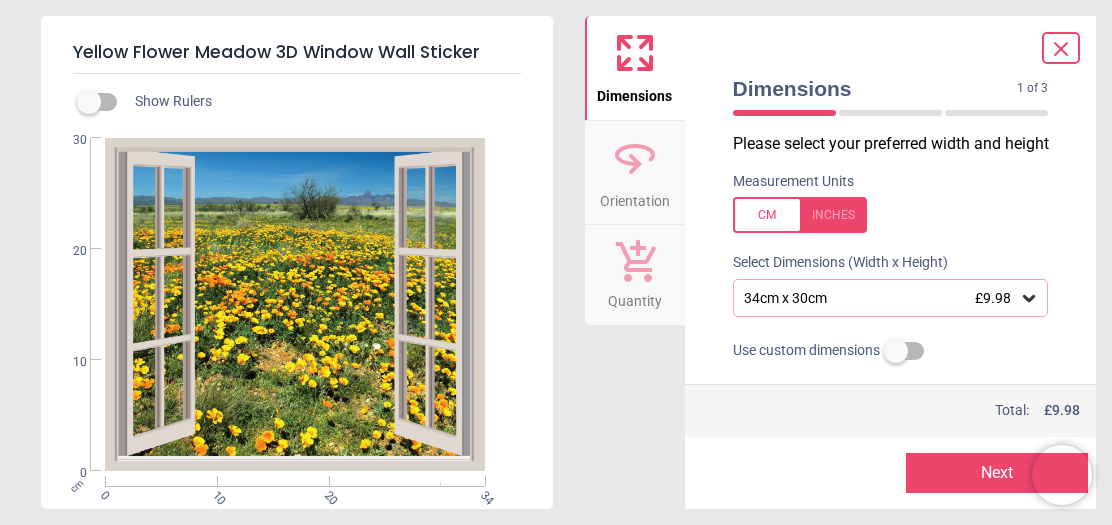 click 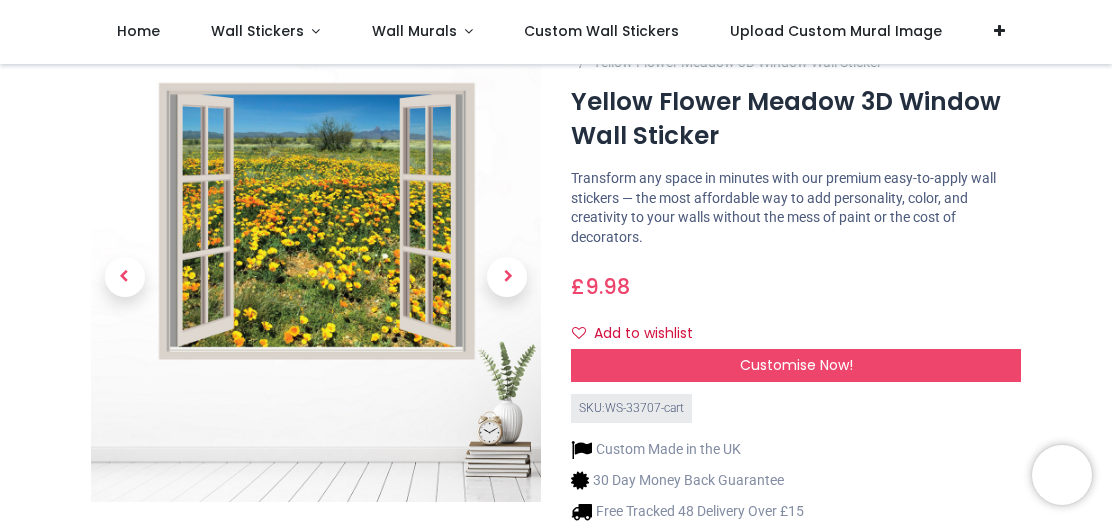 scroll, scrollTop: 0, scrollLeft: 0, axis: both 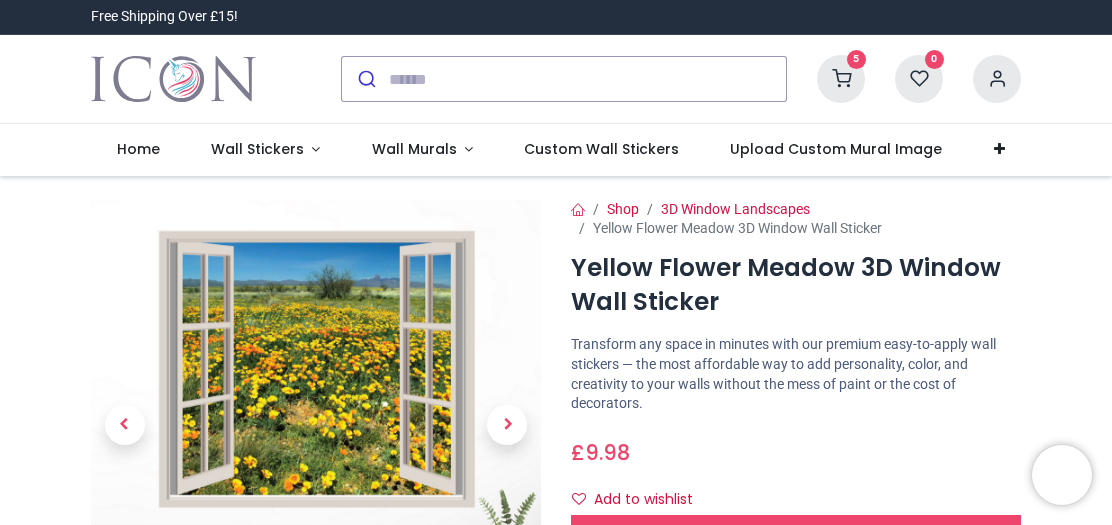 click at bounding box center [841, 79] 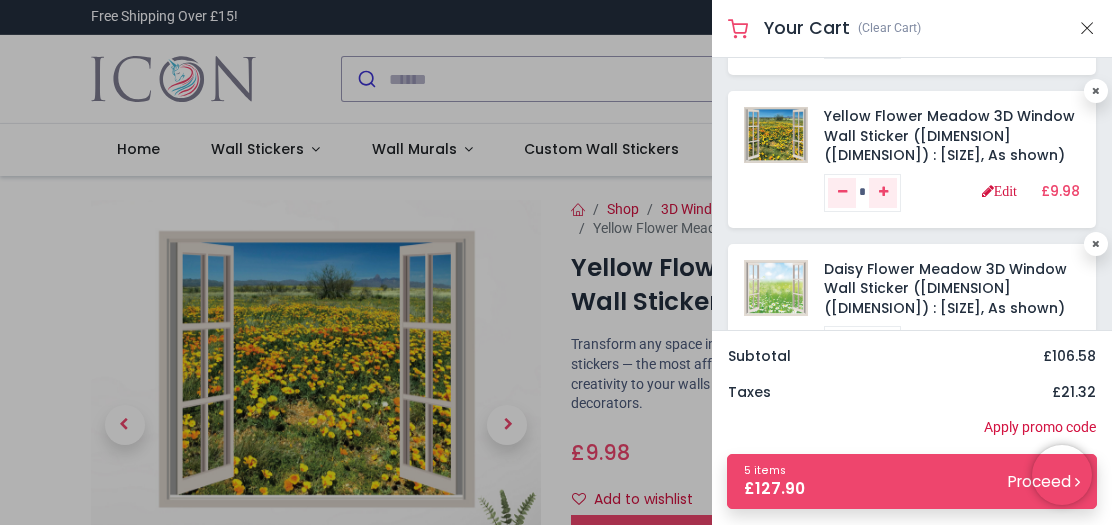scroll, scrollTop: 377, scrollLeft: 0, axis: vertical 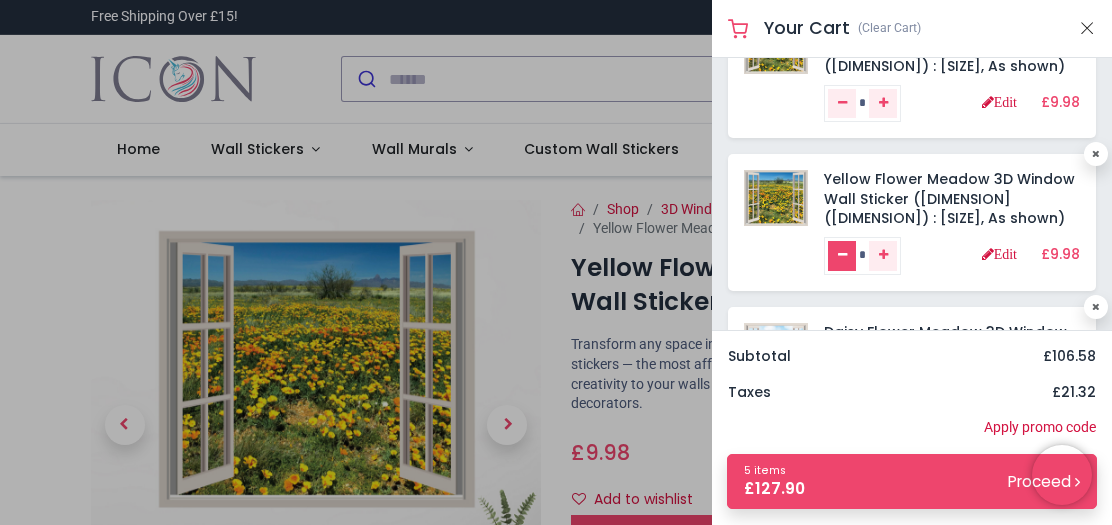 click at bounding box center [842, 256] 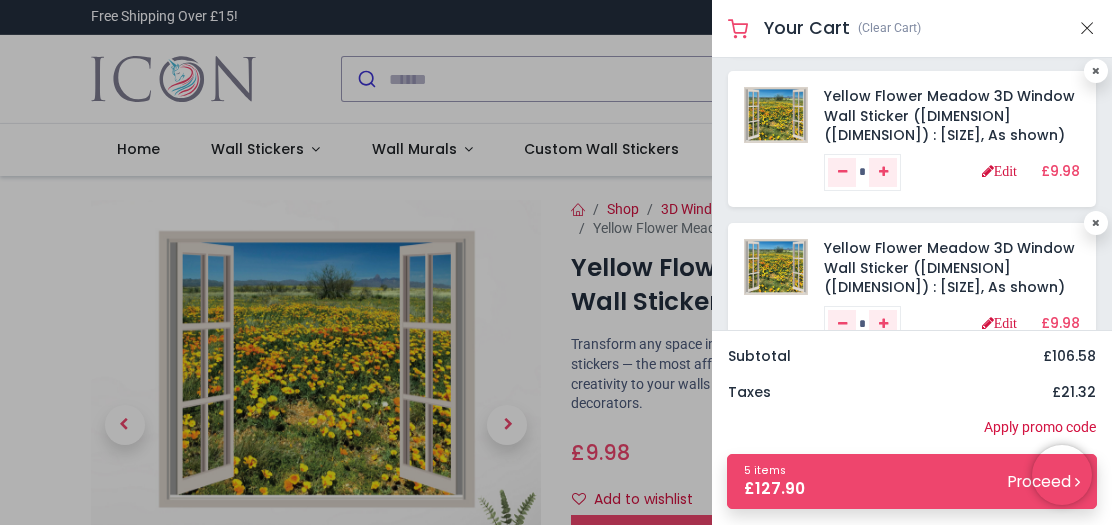 scroll, scrollTop: 522, scrollLeft: 0, axis: vertical 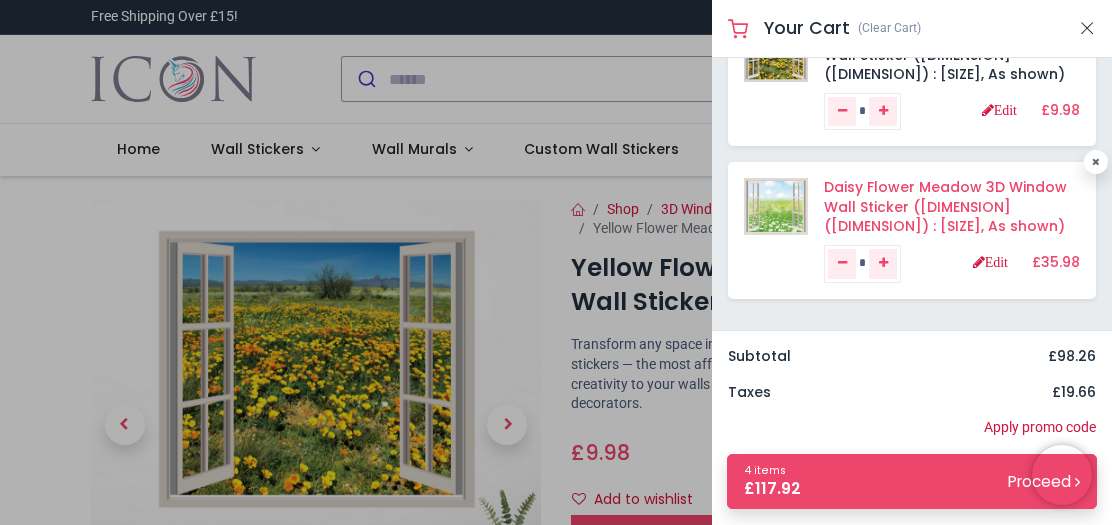 click on "Daisy Flower Meadow 3D Window Wall Sticker (137cm (W) x 120cm (H) : G, As shown)" at bounding box center (945, 206) 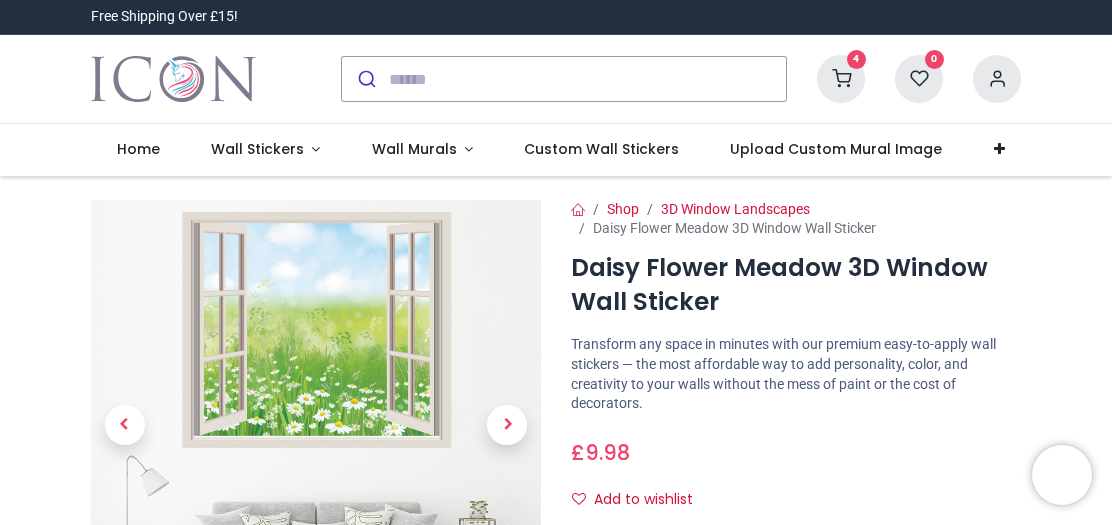 scroll, scrollTop: 0, scrollLeft: 0, axis: both 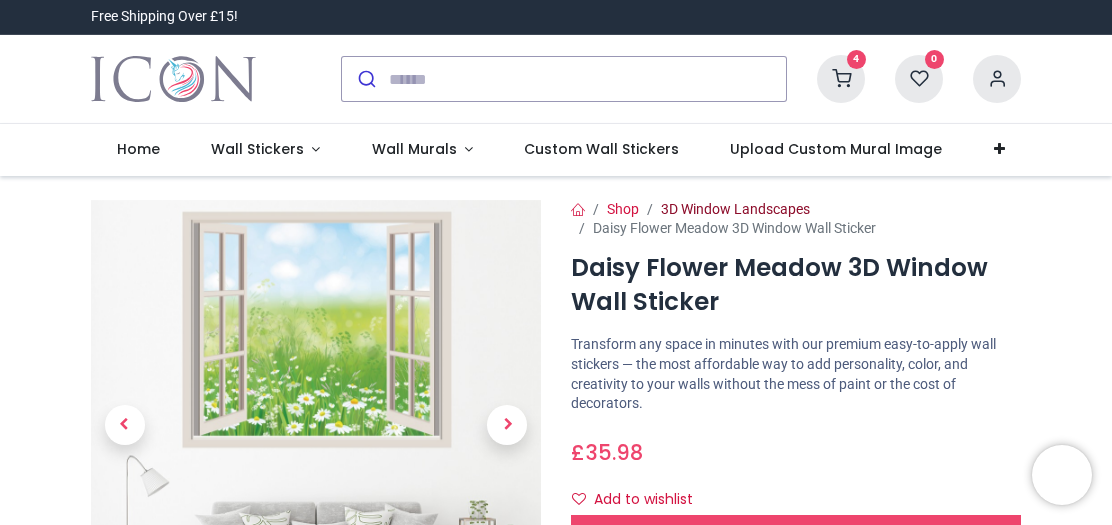 click on "3D Window Landscapes" at bounding box center (735, 209) 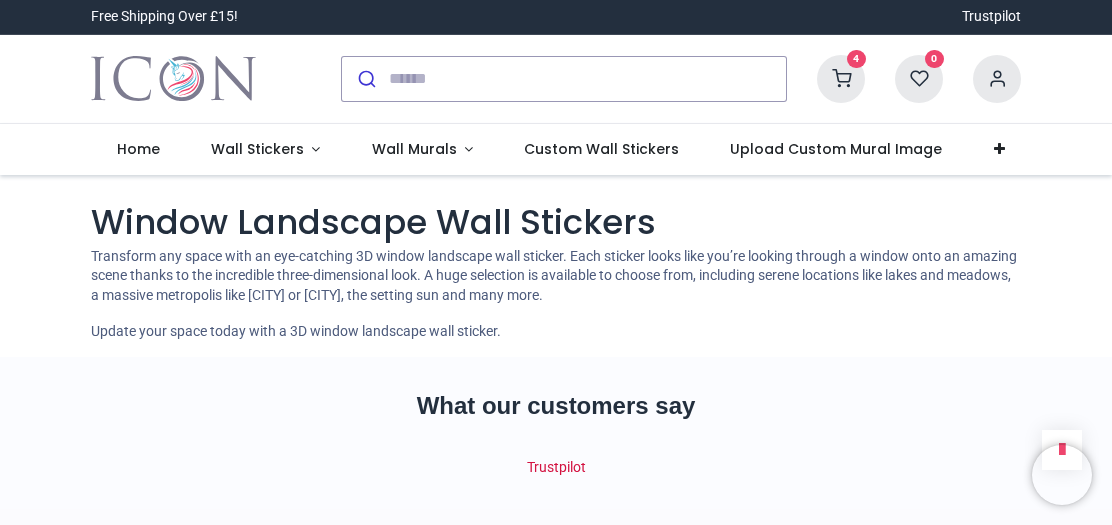 scroll, scrollTop: 0, scrollLeft: 0, axis: both 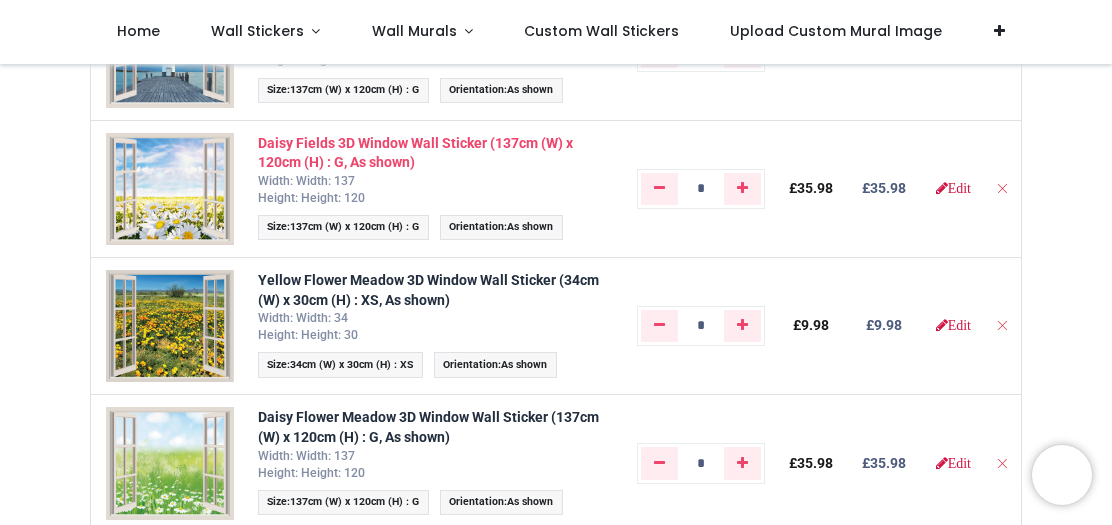 click on "Daisy Fields 3D Window Wall Sticker (137cm (W) x 120cm (H) : G, As shown)" at bounding box center (415, 153) 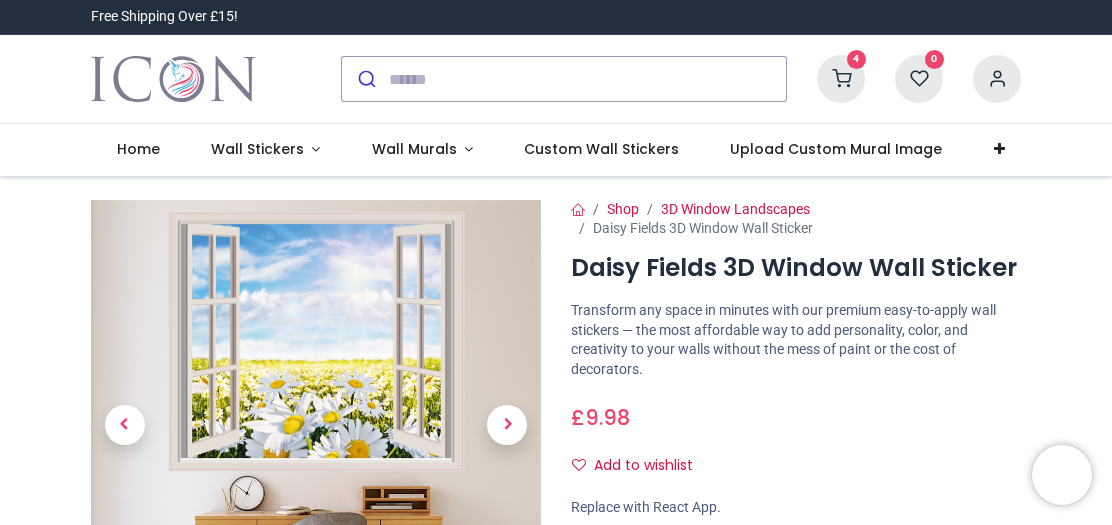 scroll, scrollTop: 0, scrollLeft: 0, axis: both 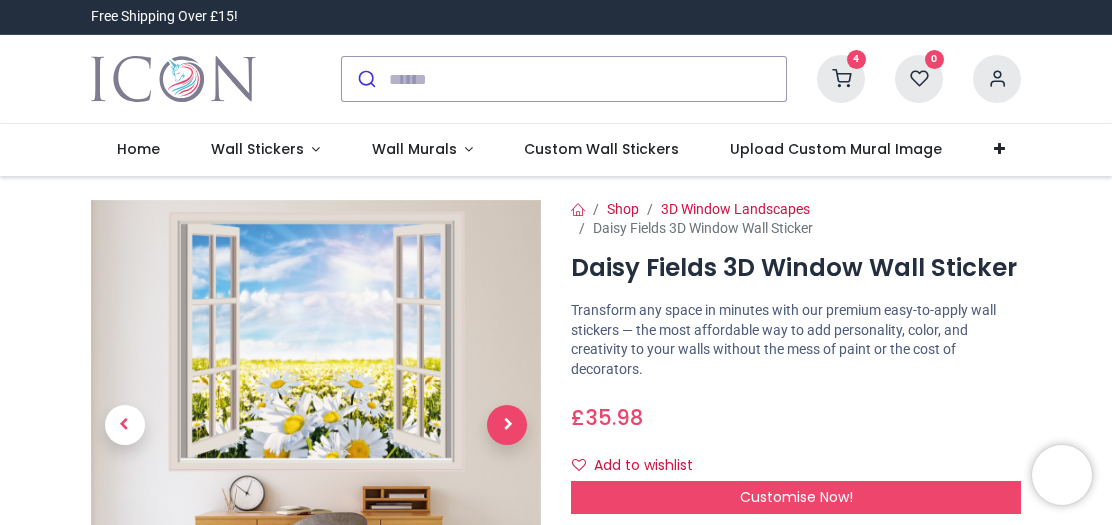 click at bounding box center [507, 425] 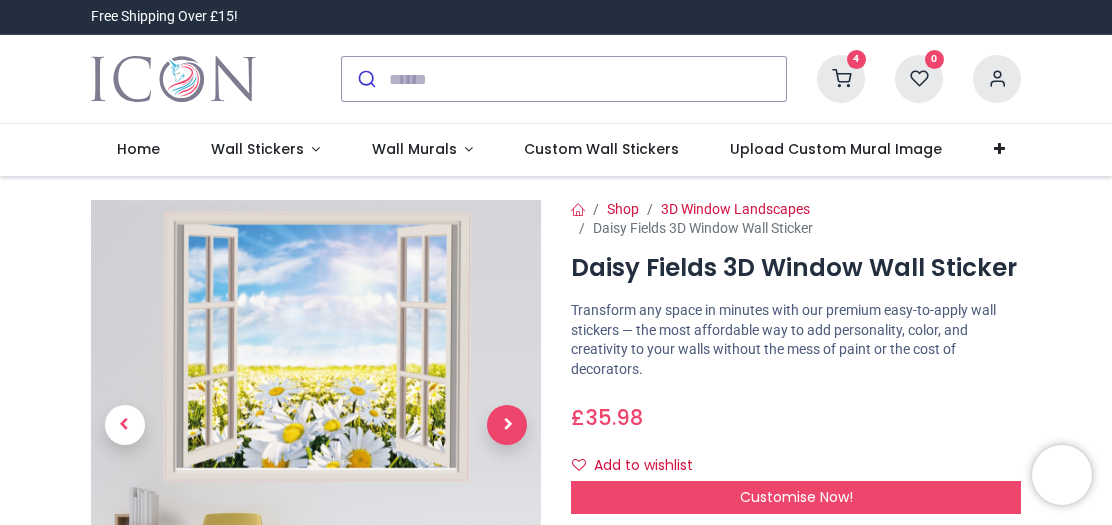 click at bounding box center (507, 425) 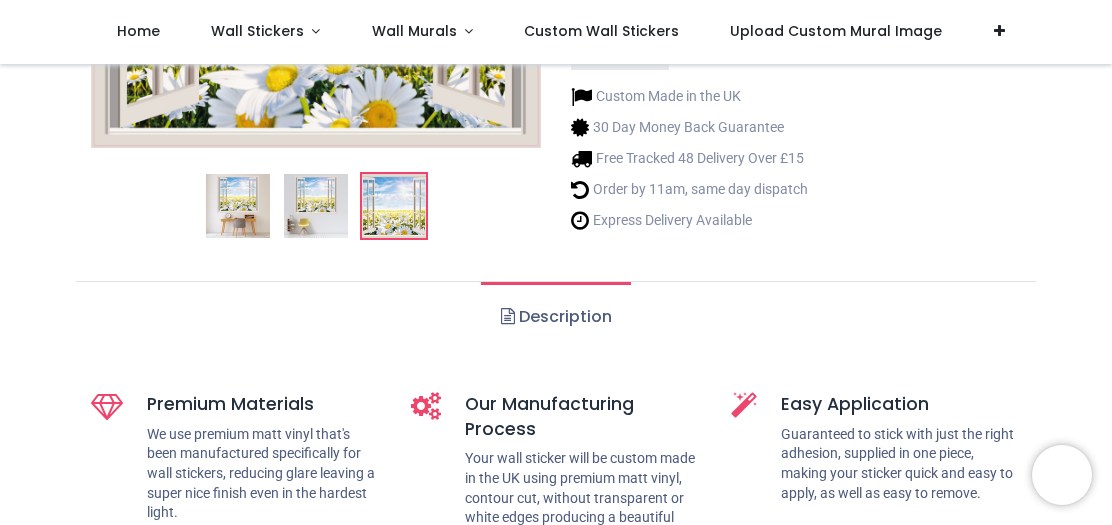 scroll, scrollTop: 406, scrollLeft: 0, axis: vertical 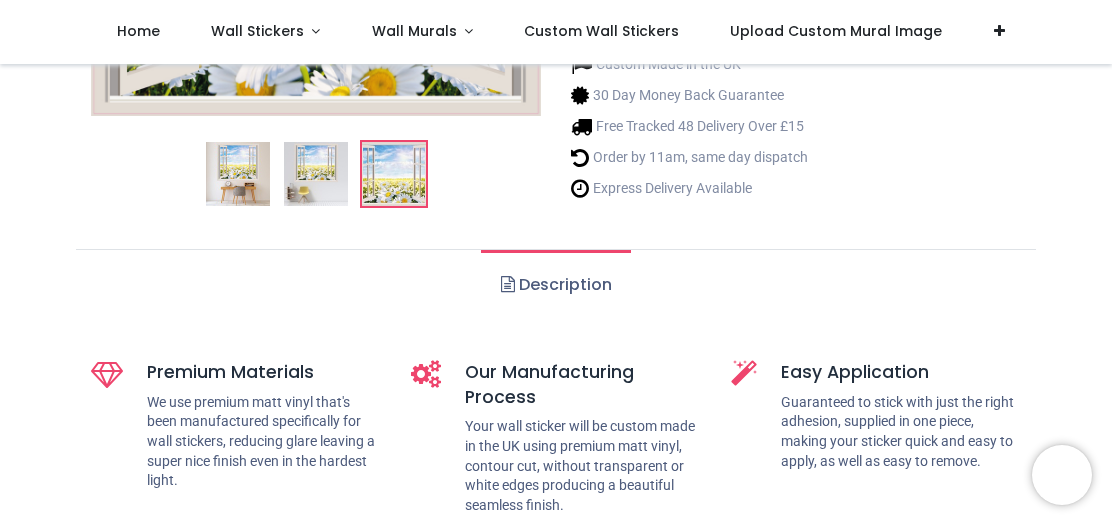 click at bounding box center [238, 175] 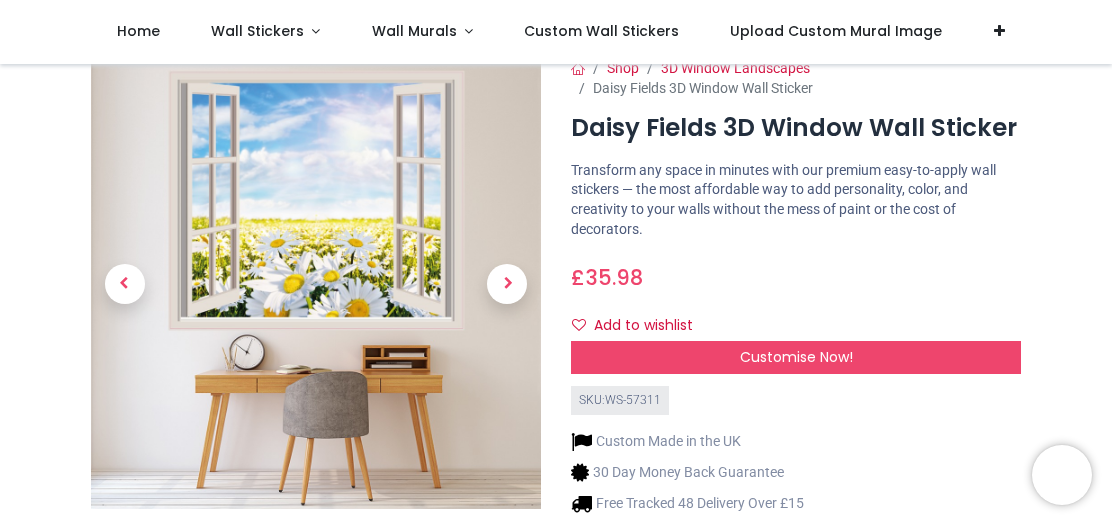 scroll, scrollTop: 0, scrollLeft: 0, axis: both 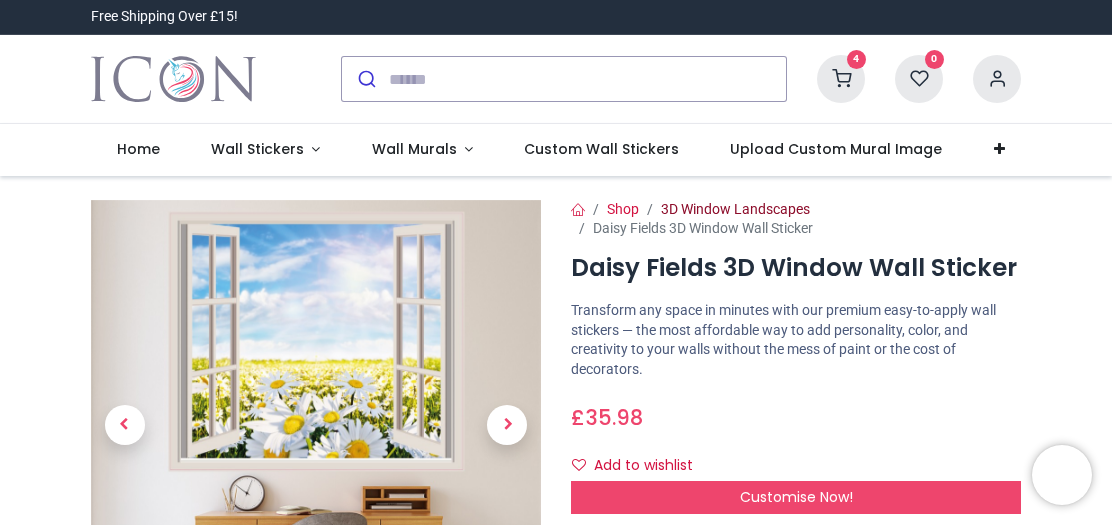 click on "3D Window Landscapes" at bounding box center (735, 209) 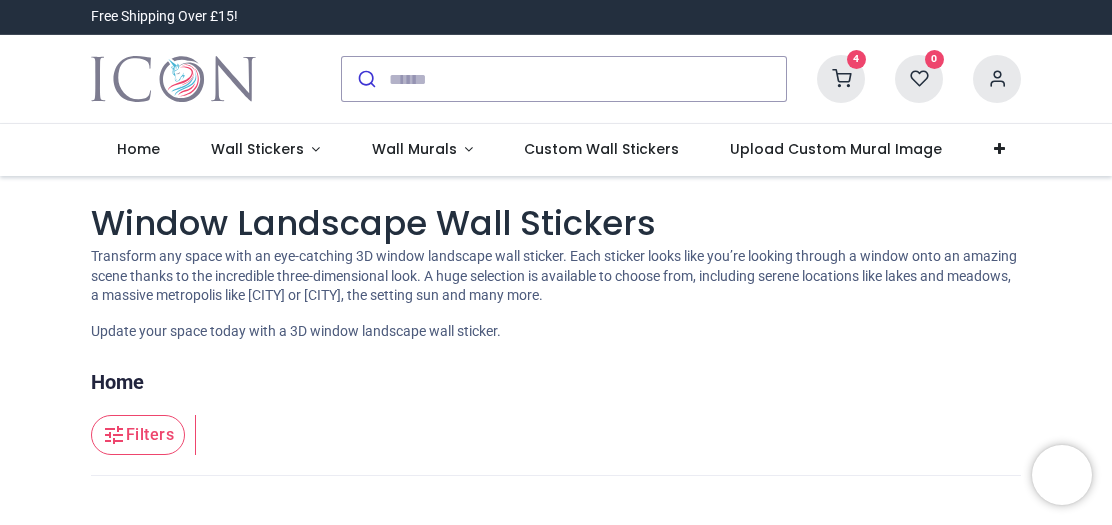scroll, scrollTop: 0, scrollLeft: 0, axis: both 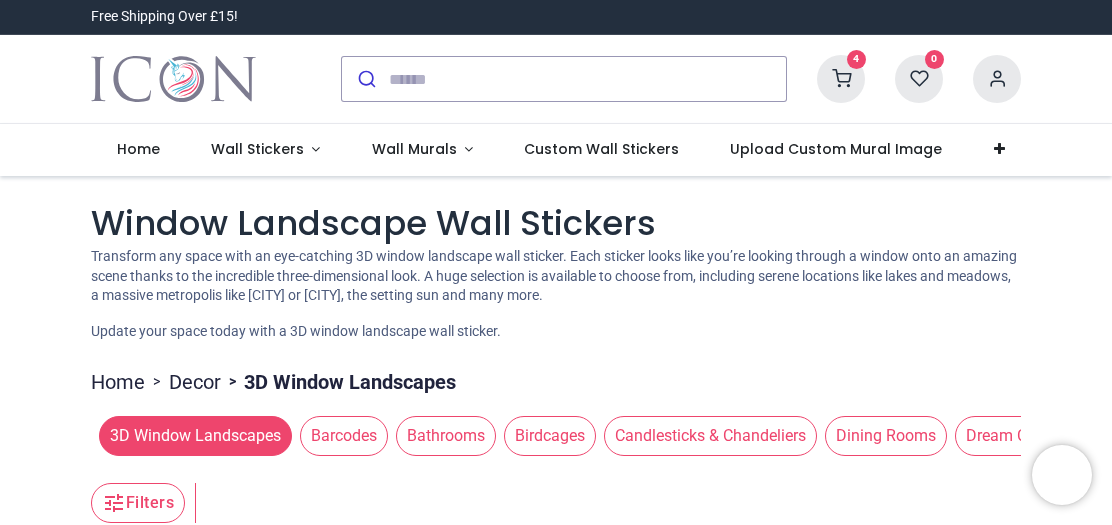 click at bounding box center [841, 79] 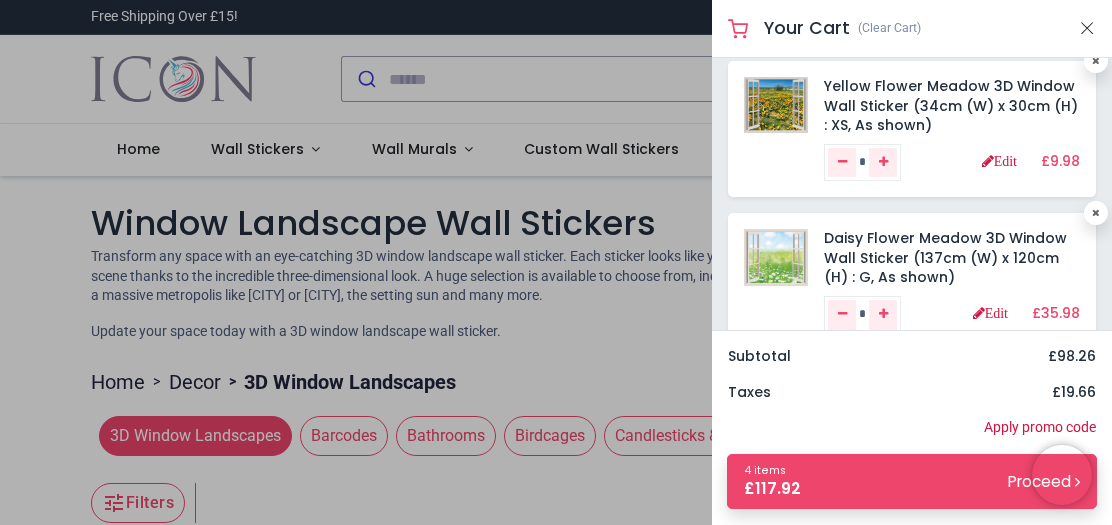 scroll, scrollTop: 325, scrollLeft: 0, axis: vertical 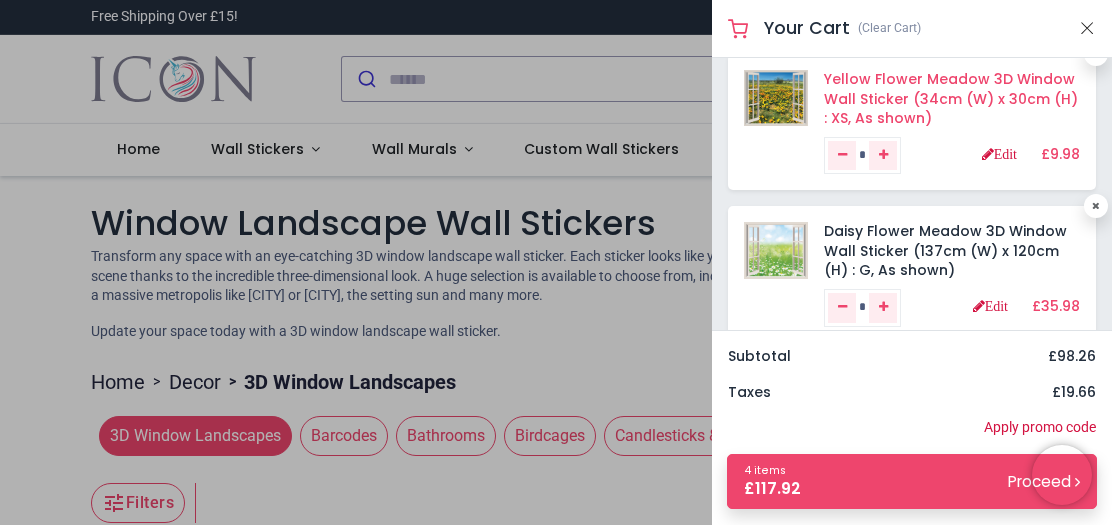 click on "Yellow Flower Meadow 3D Window Wall Sticker (34cm (W) x 30cm (H) : XS, As shown)" at bounding box center (951, 98) 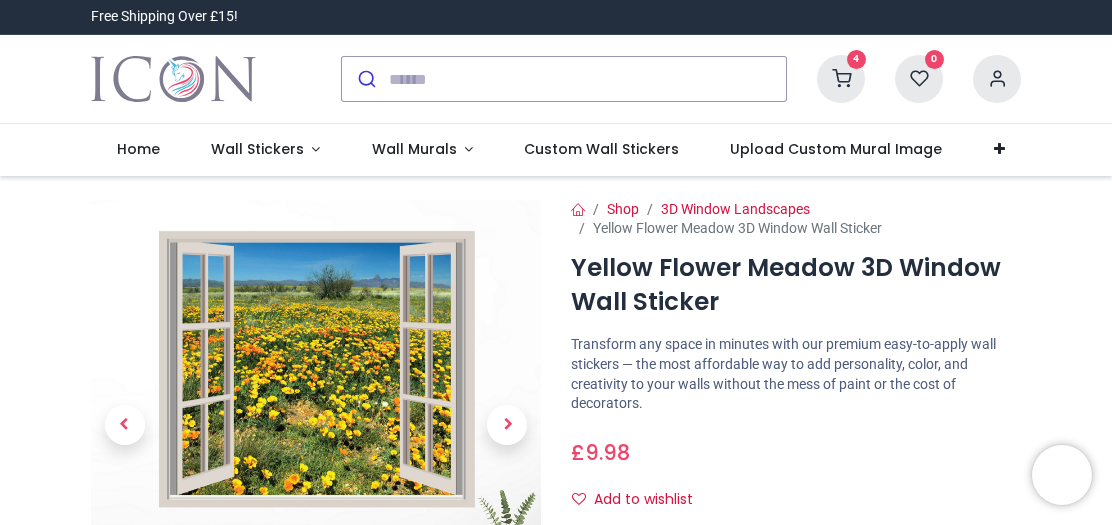 scroll, scrollTop: 0, scrollLeft: 0, axis: both 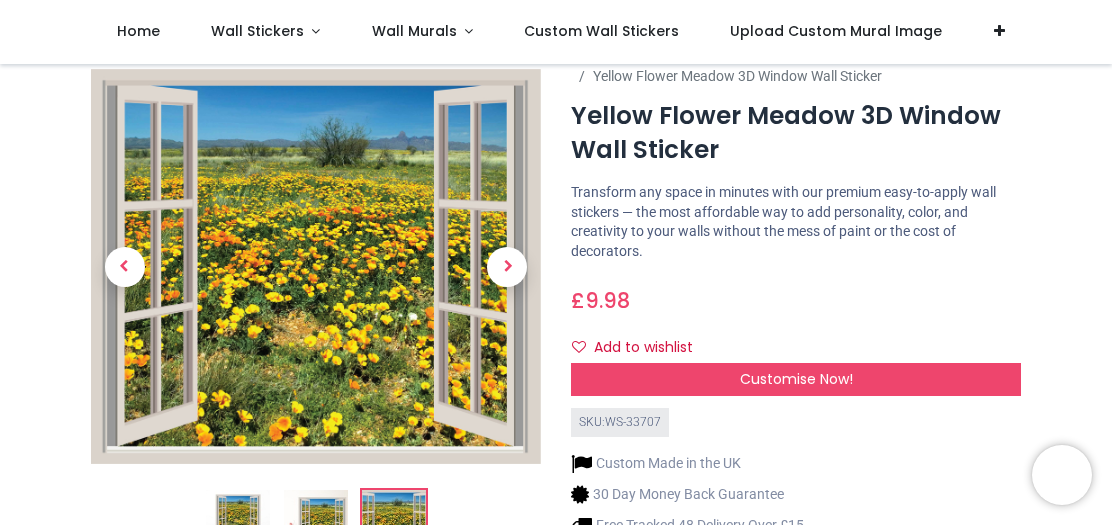 click at bounding box center (316, 266) 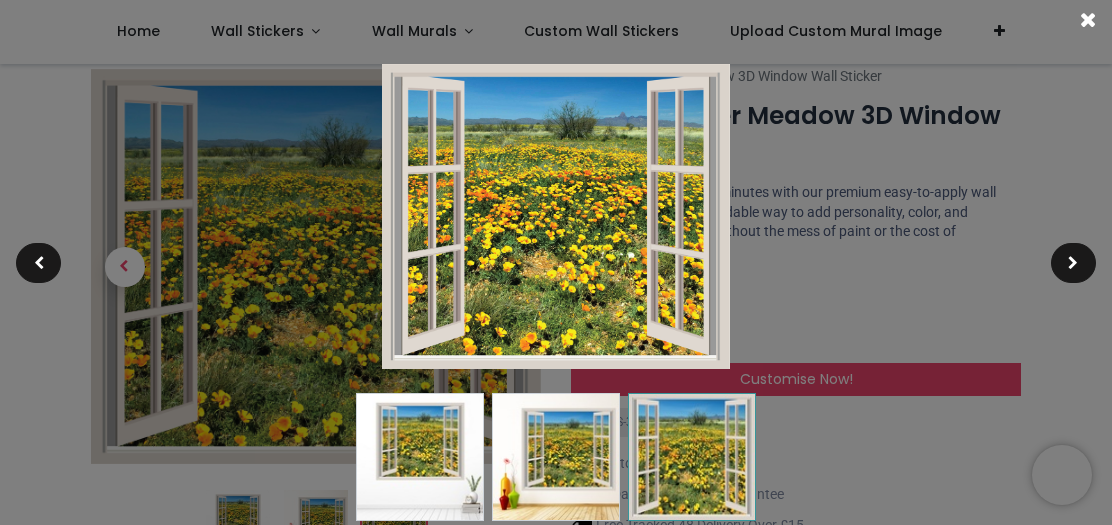 click at bounding box center [556, 457] 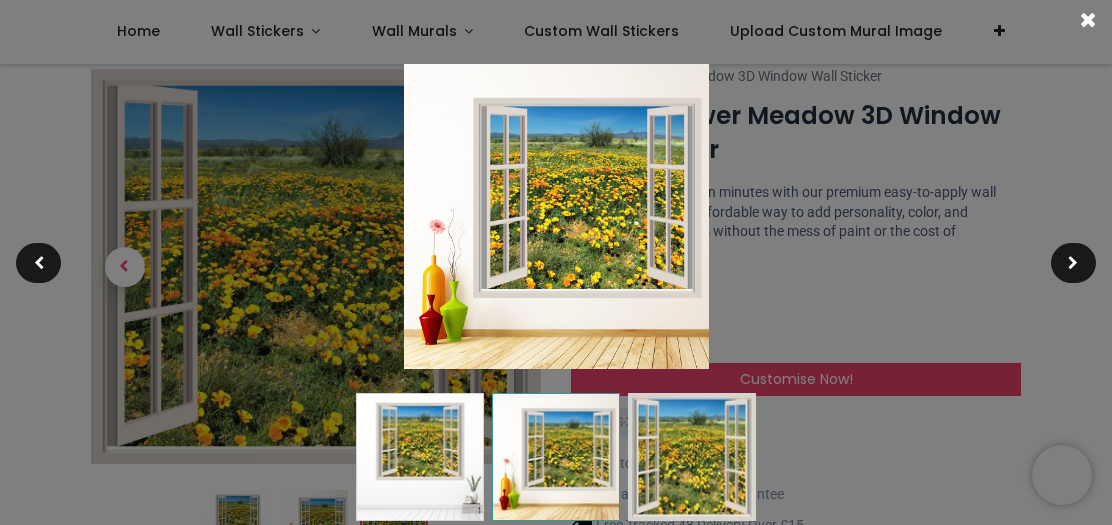 click at bounding box center (420, 457) 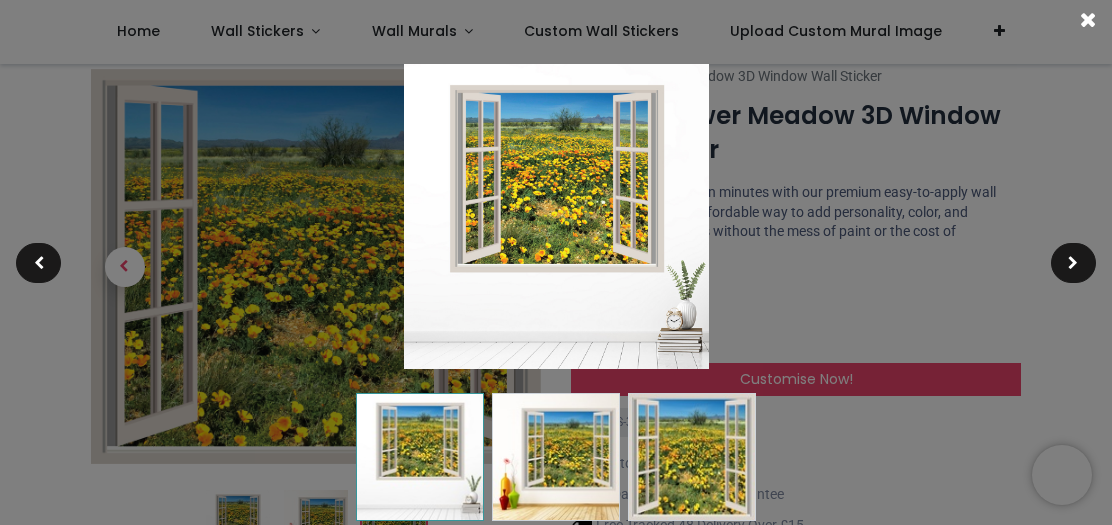 click at bounding box center [556, 262] 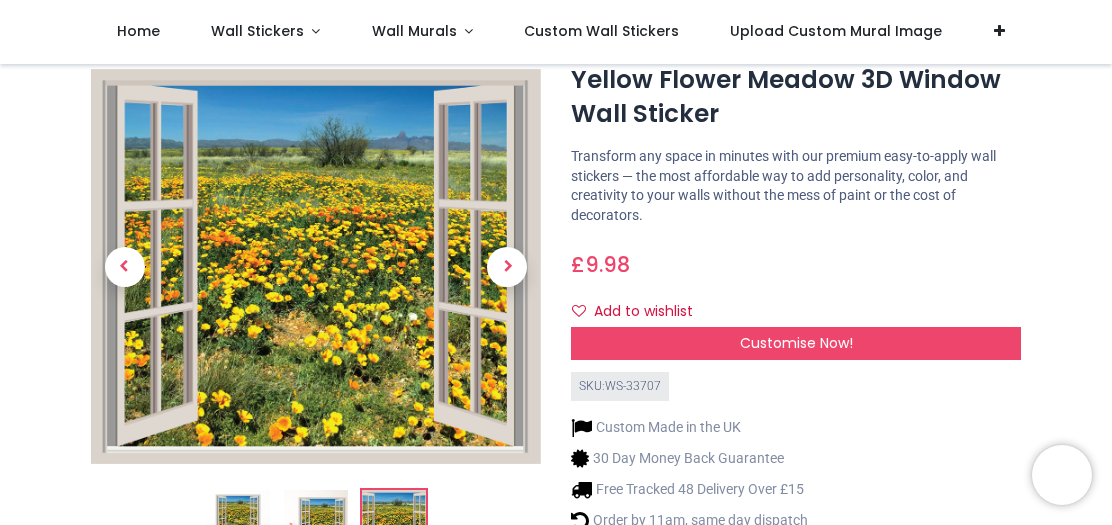 scroll, scrollTop: 64, scrollLeft: 0, axis: vertical 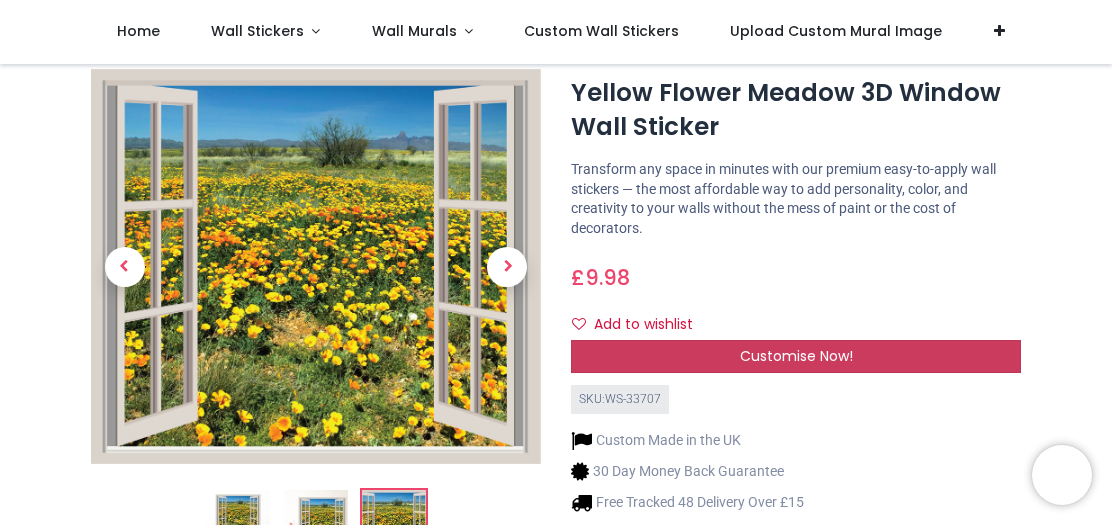 click on "Customise Now!" at bounding box center (796, 357) 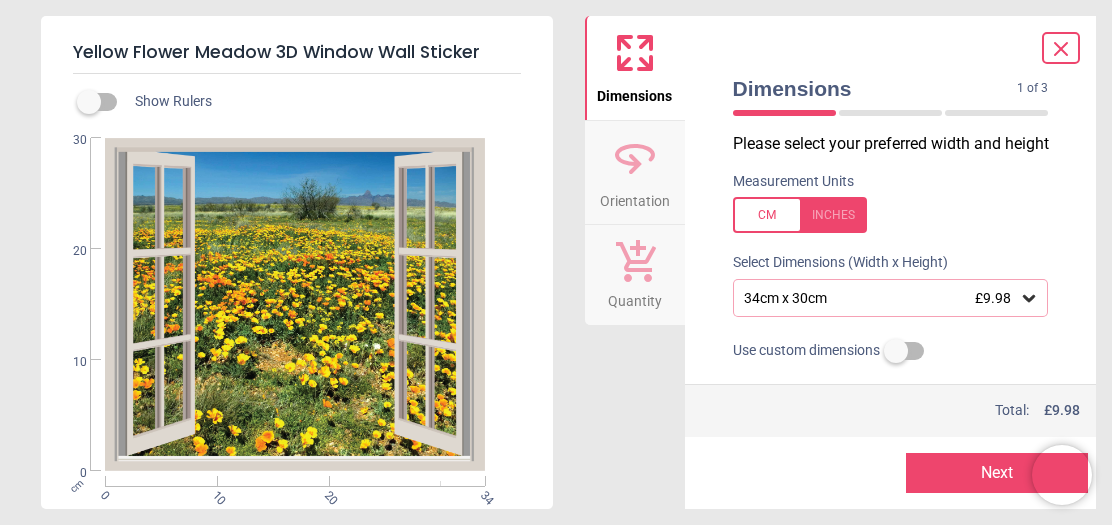 click on "Quantity" at bounding box center [635, 297] 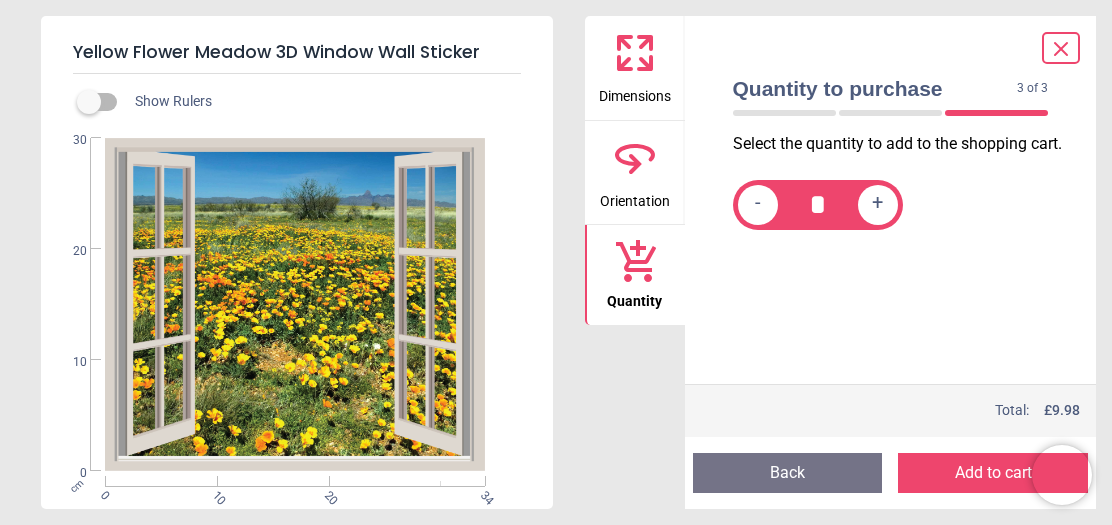 click on "Dimensions" at bounding box center [635, 92] 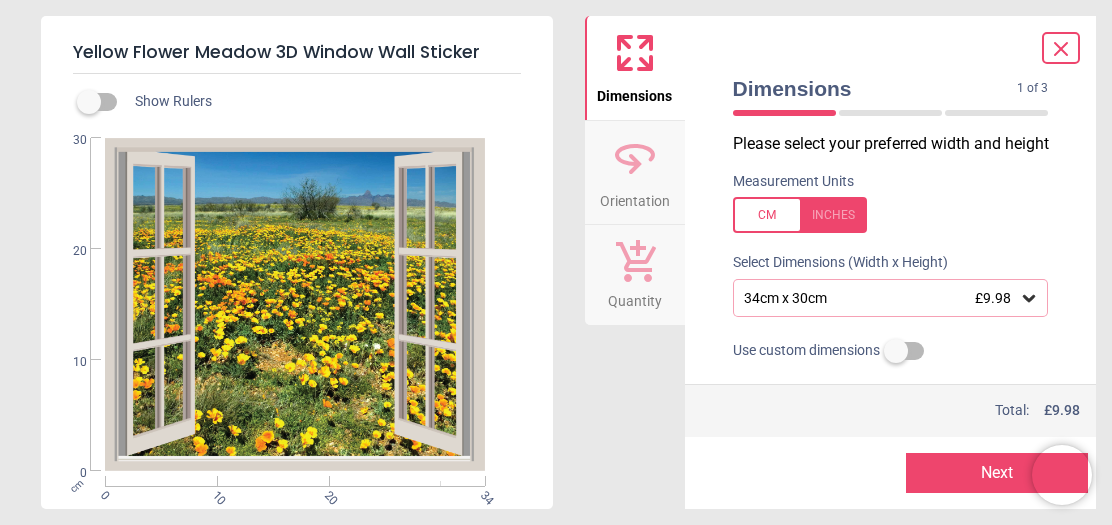 click on "34cm  x  30cm       £9.98" at bounding box center (881, 298) 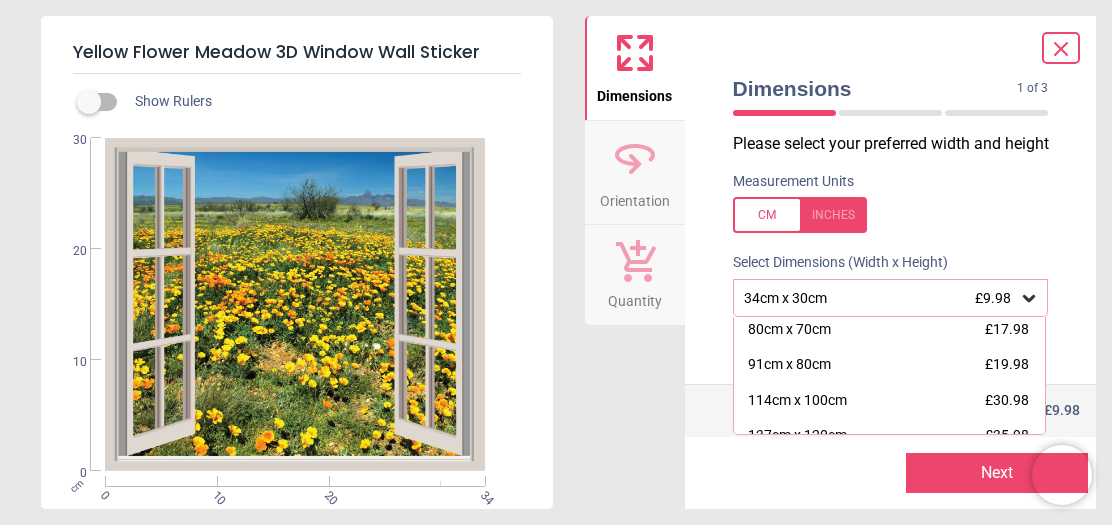 scroll, scrollTop: 204, scrollLeft: 0, axis: vertical 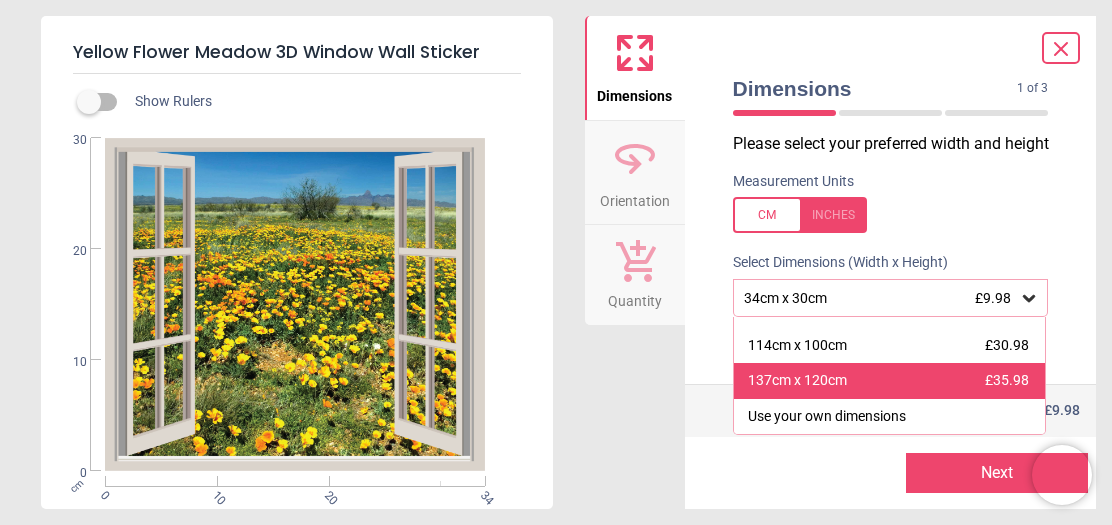 click on "137cm  x  120cm       £35.98" at bounding box center [890, 381] 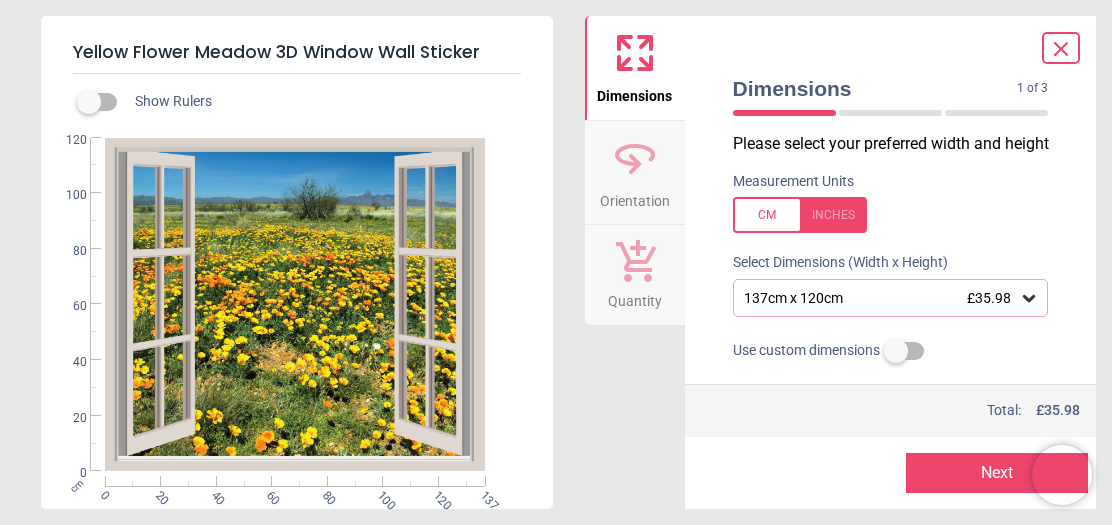 click on "137cm  x  120cm       £35.98" at bounding box center [891, 298] 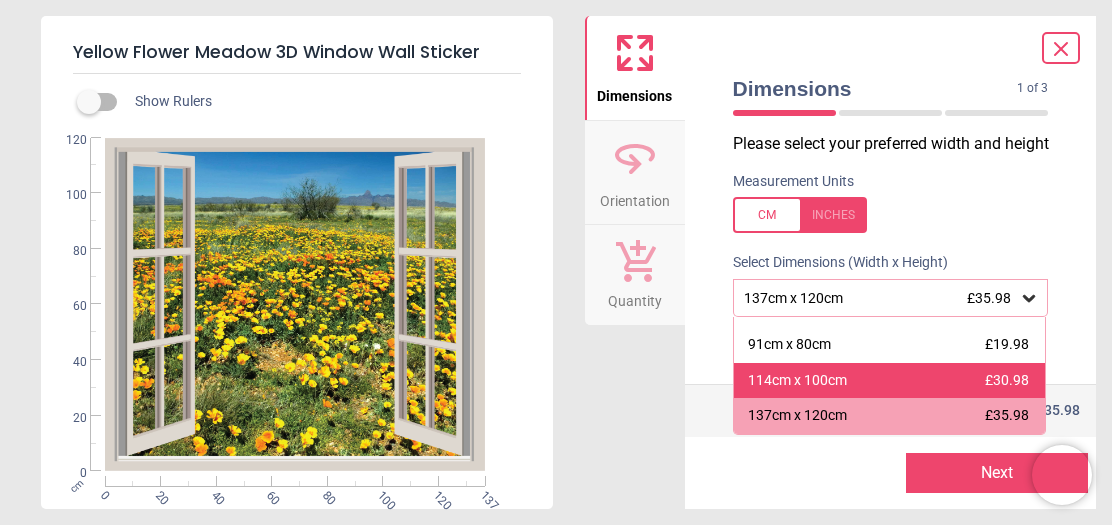 scroll, scrollTop: 204, scrollLeft: 0, axis: vertical 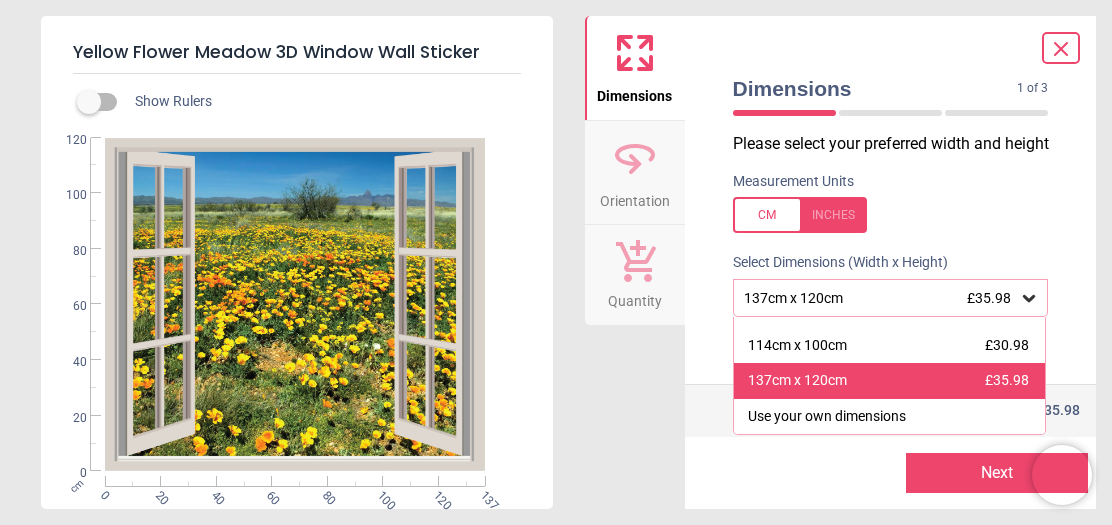 click on "137cm  x  120cm" at bounding box center (797, 381) 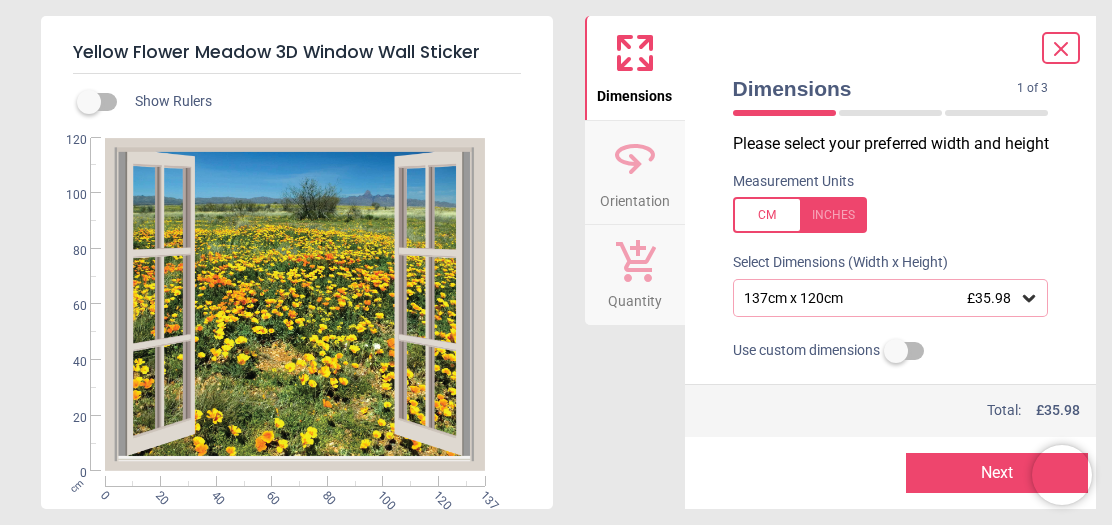 click 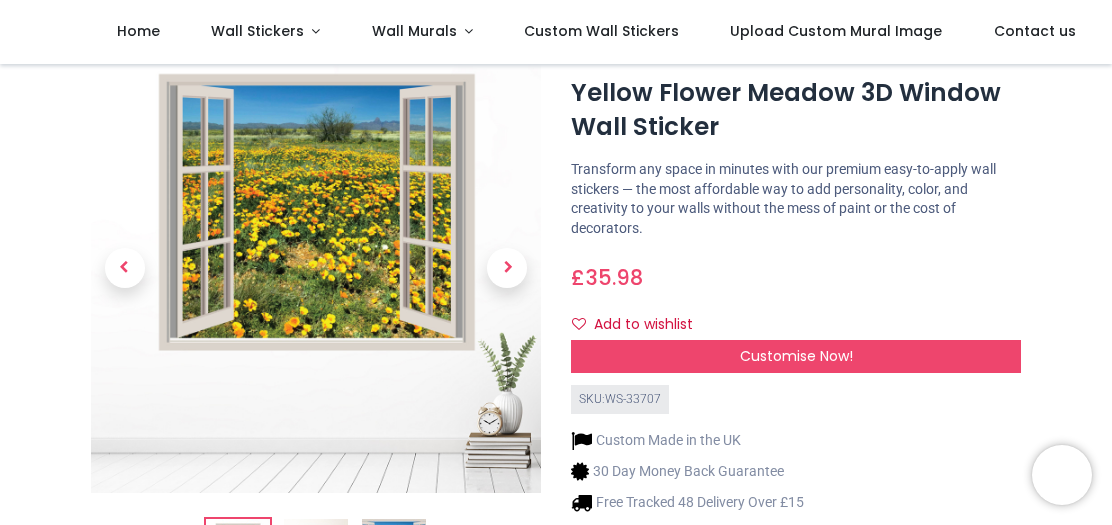 scroll, scrollTop: 0, scrollLeft: 0, axis: both 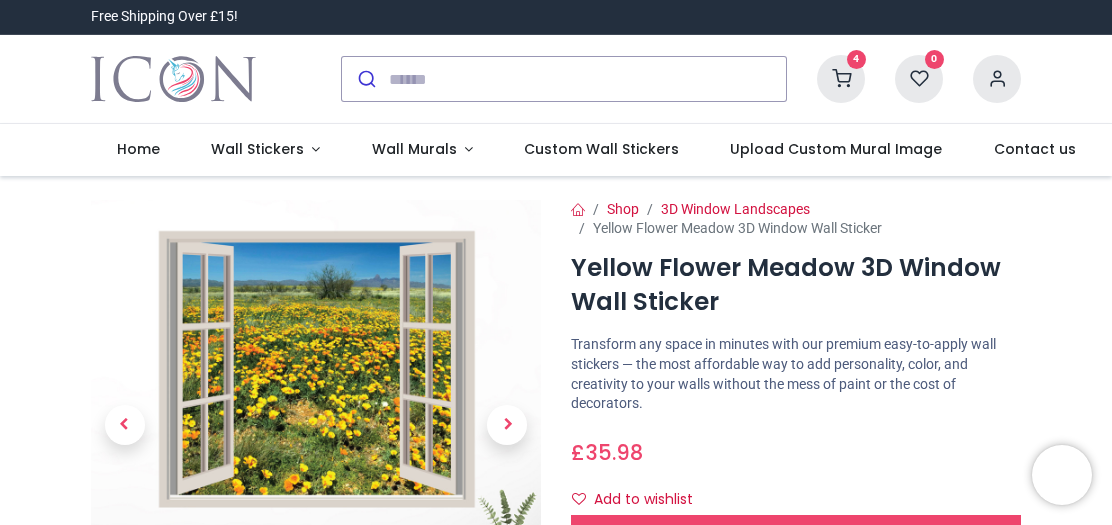 click at bounding box center (841, 79) 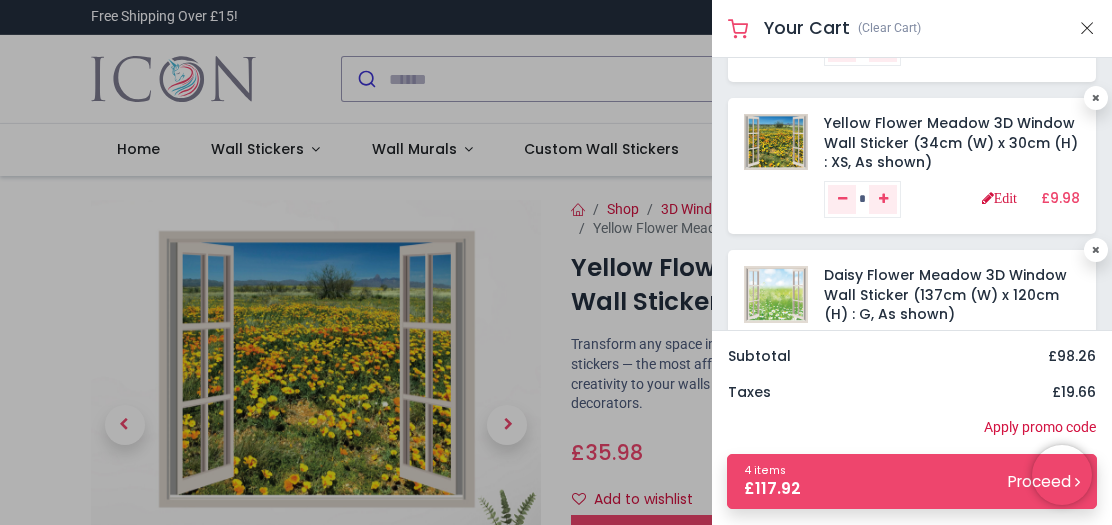 scroll, scrollTop: 334, scrollLeft: 0, axis: vertical 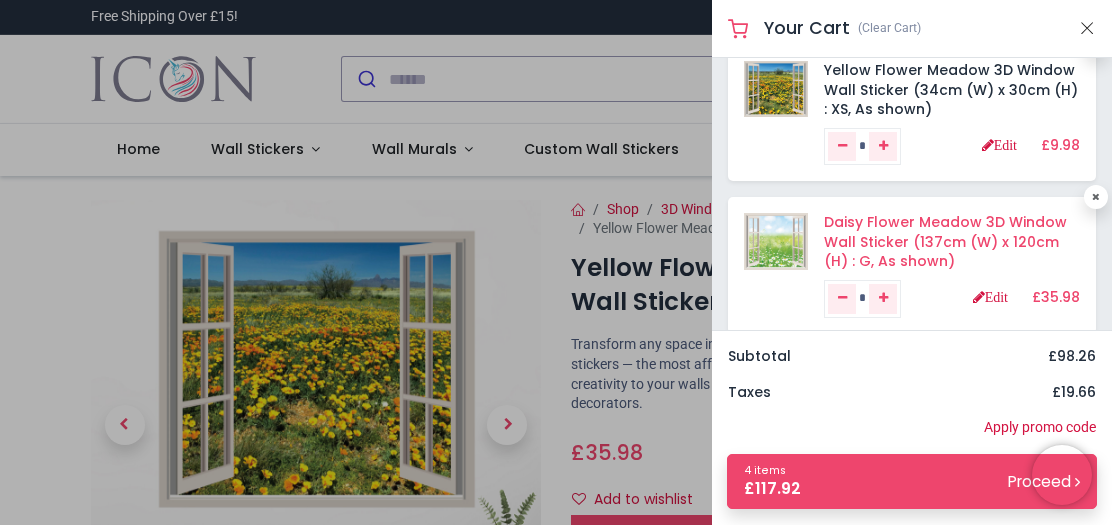 click on "Daisy Flower Meadow 3D Window Wall Sticker (137cm (W) x 120cm (H) : G, As shown)" at bounding box center (945, 241) 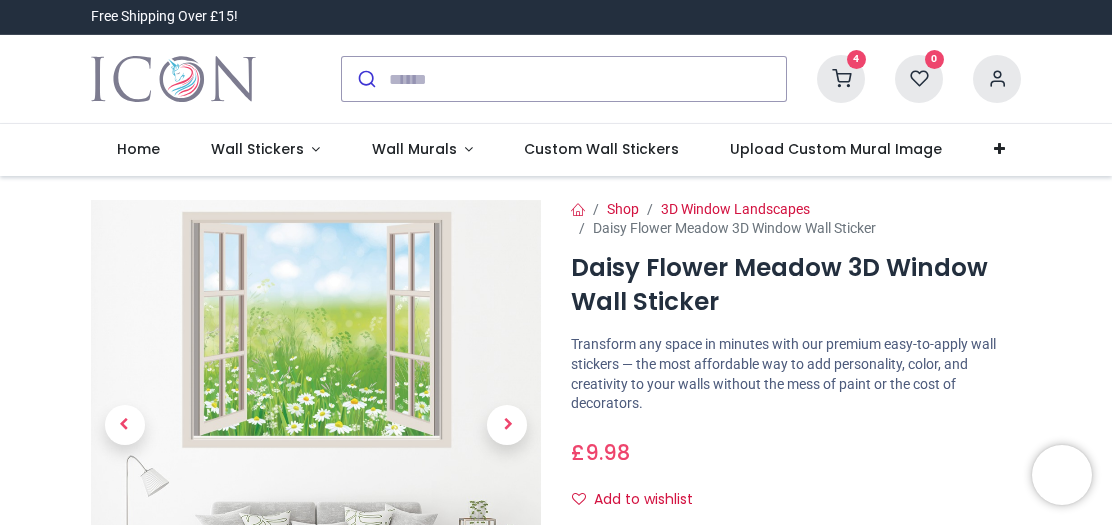 scroll, scrollTop: 0, scrollLeft: 0, axis: both 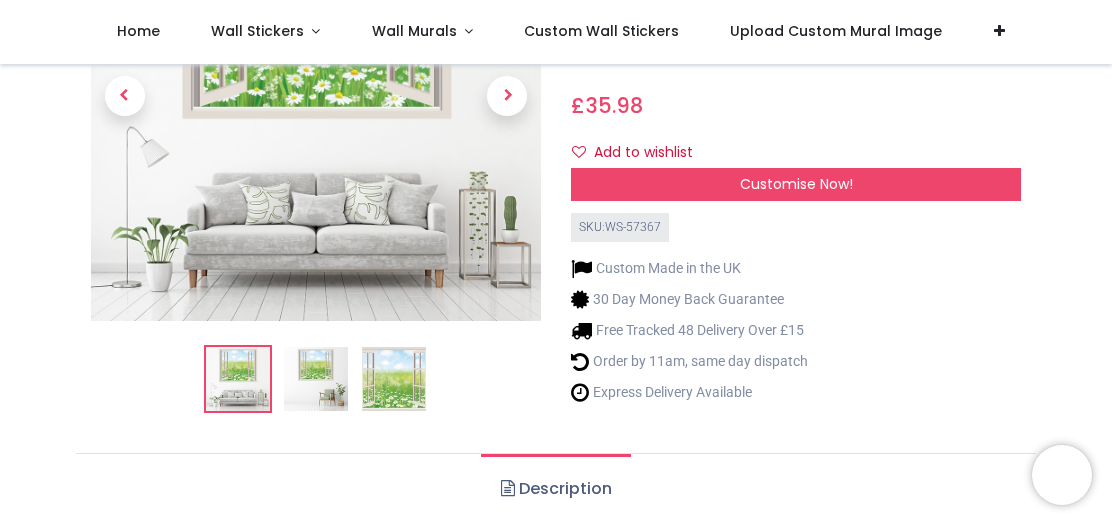 click at bounding box center [316, 379] 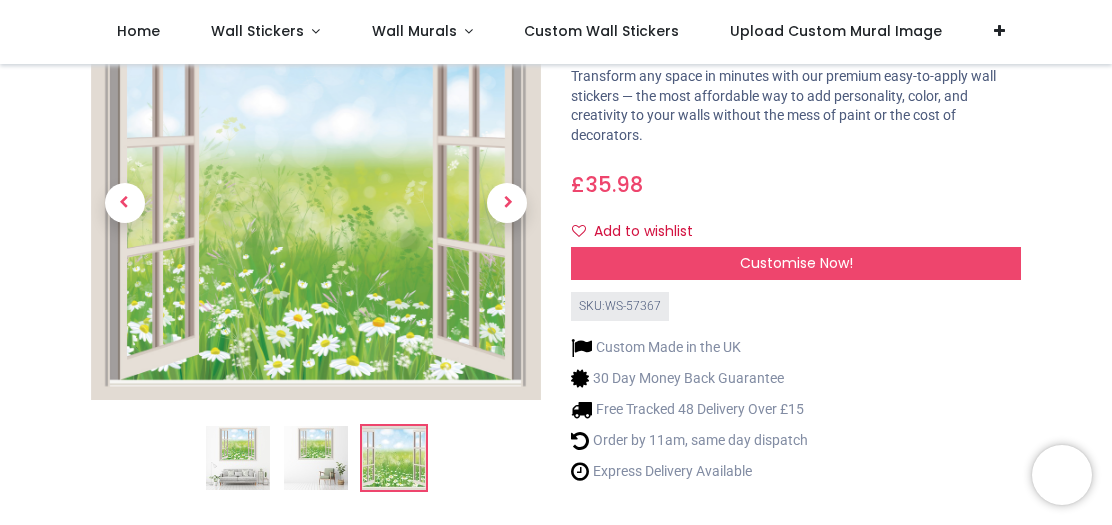 scroll, scrollTop: 128, scrollLeft: 0, axis: vertical 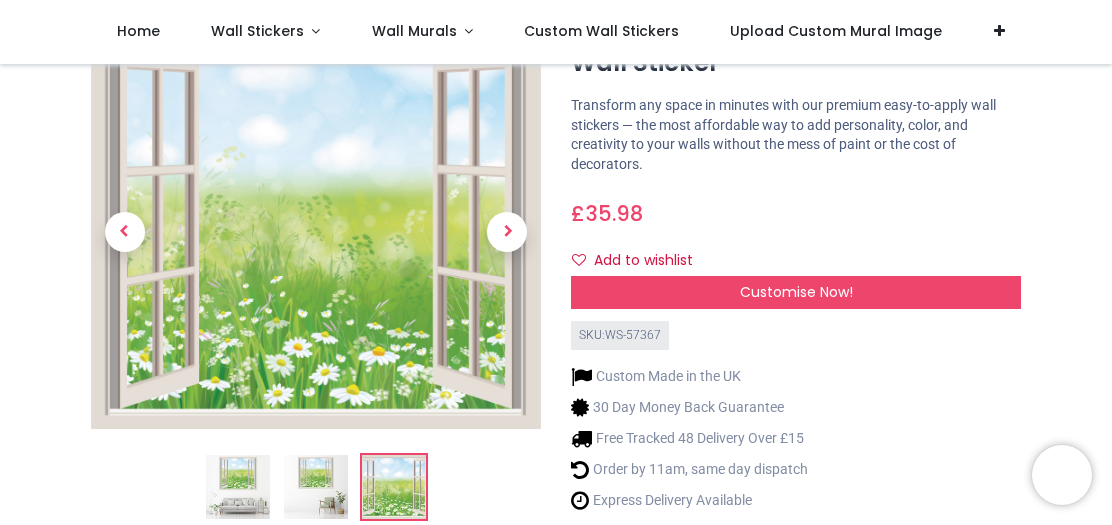 click at bounding box center (316, 487) 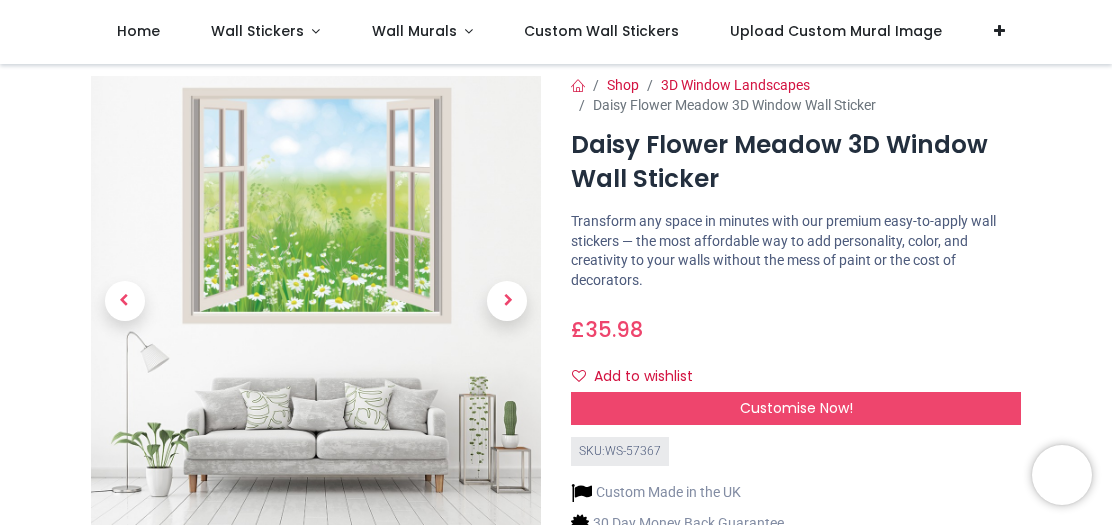 scroll, scrollTop: 0, scrollLeft: 0, axis: both 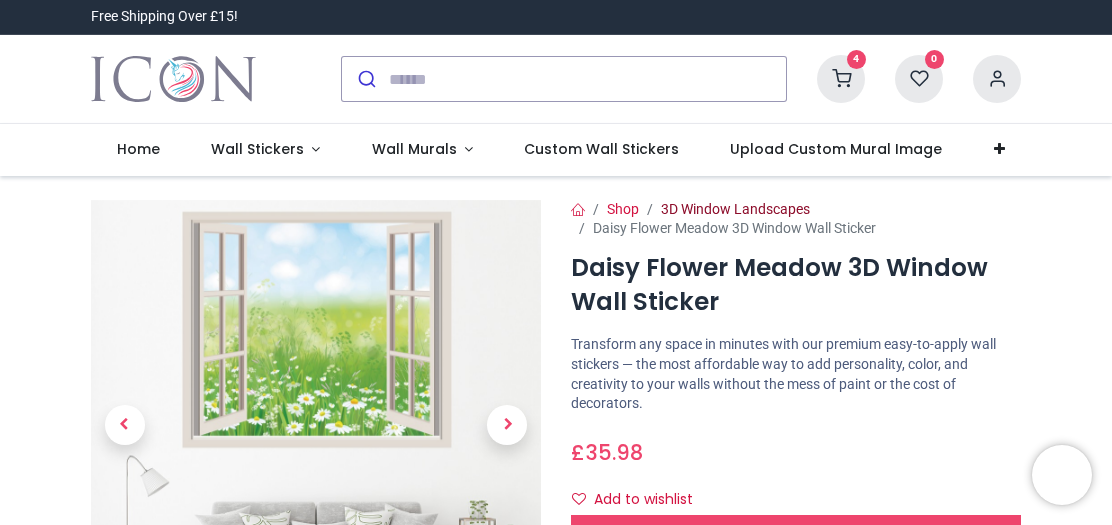 click on "3D Window Landscapes" at bounding box center (735, 209) 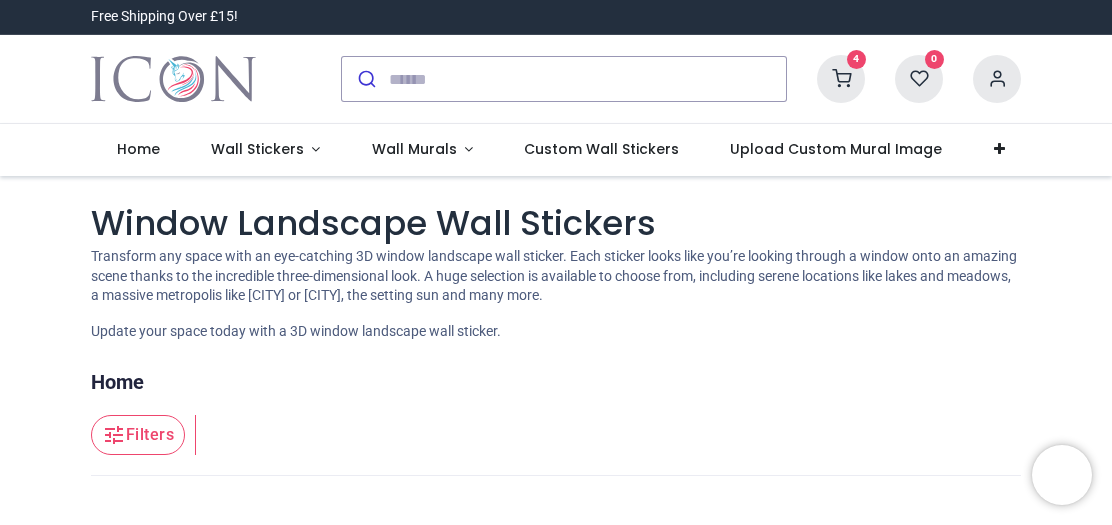 scroll, scrollTop: 0, scrollLeft: 0, axis: both 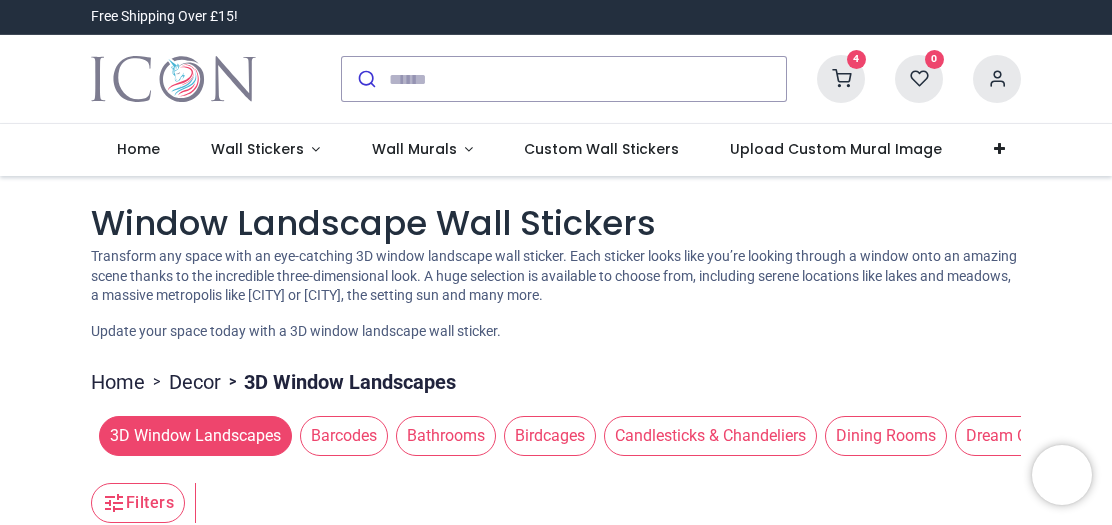 click at bounding box center (841, 79) 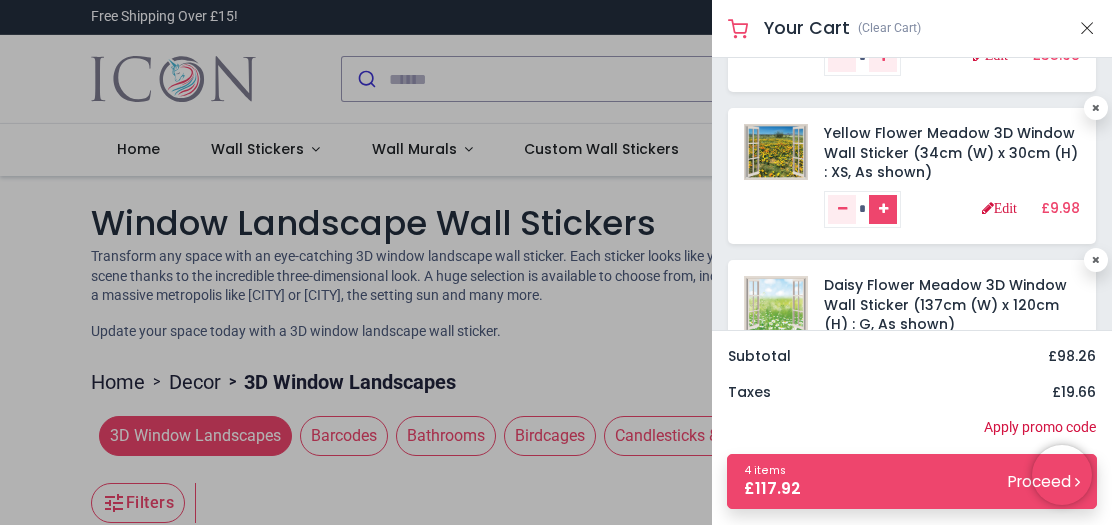 scroll, scrollTop: 268, scrollLeft: 0, axis: vertical 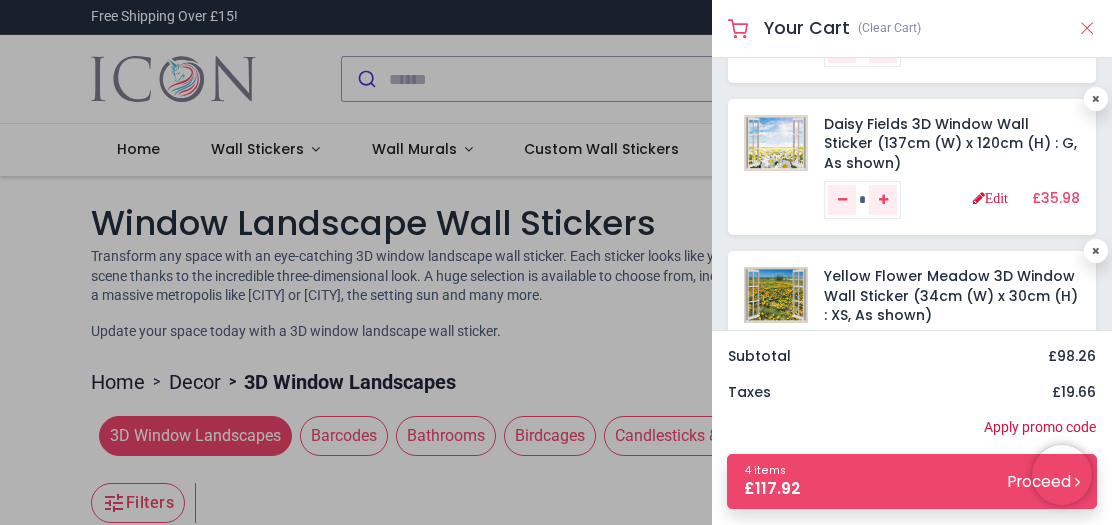 click at bounding box center (1087, 28) 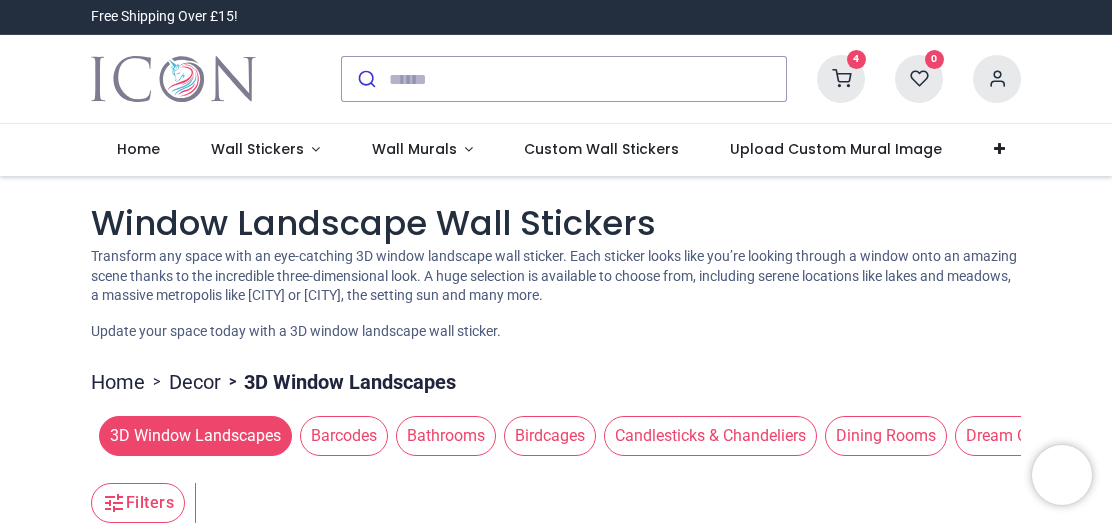 click at bounding box center [841, 79] 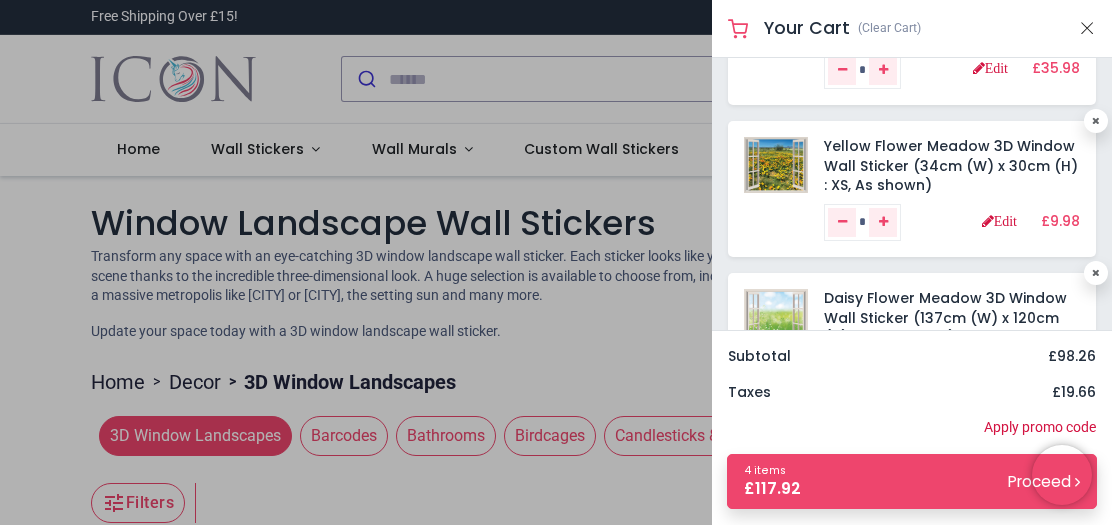 scroll, scrollTop: 302, scrollLeft: 0, axis: vertical 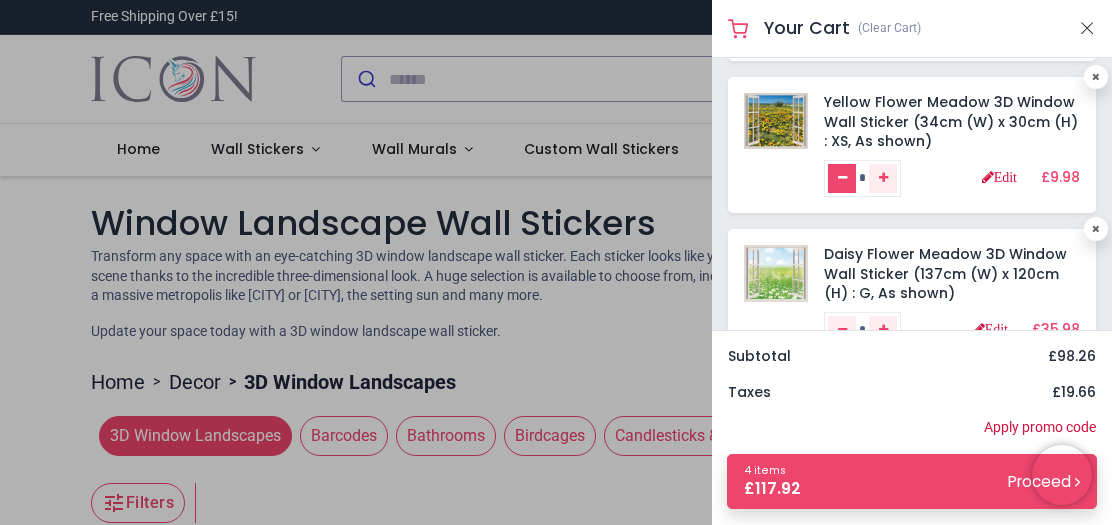 click at bounding box center (842, 179) 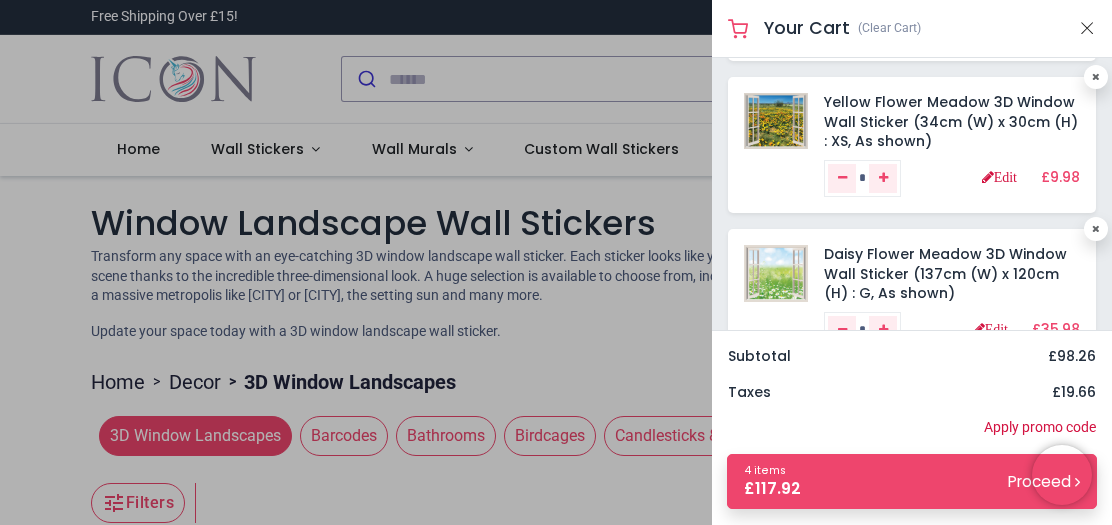 scroll, scrollTop: 370, scrollLeft: 0, axis: vertical 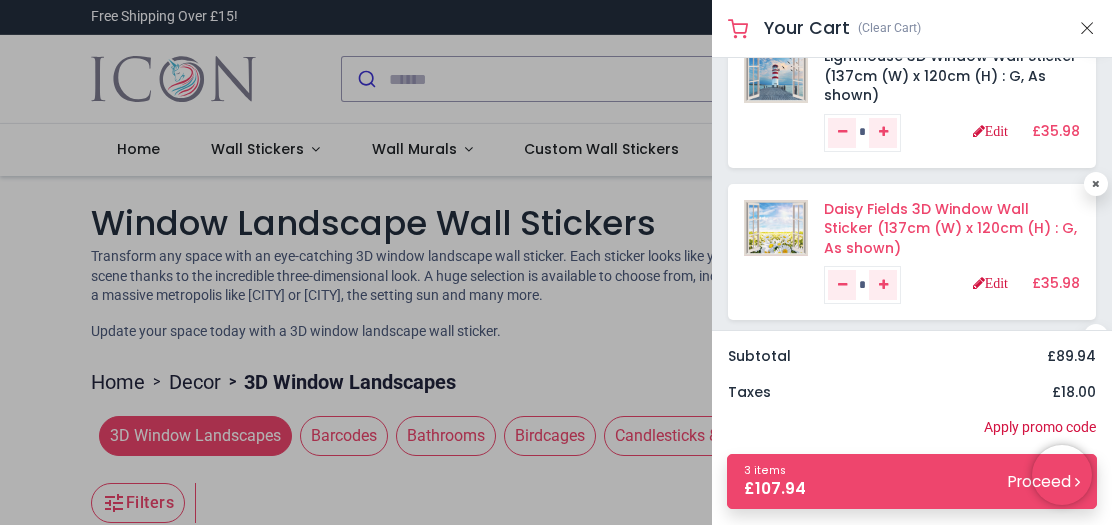 click on "Daisy Fields 3D Window Wall Sticker (137cm (W) x 120cm (H) : G, As shown)" at bounding box center [950, 228] 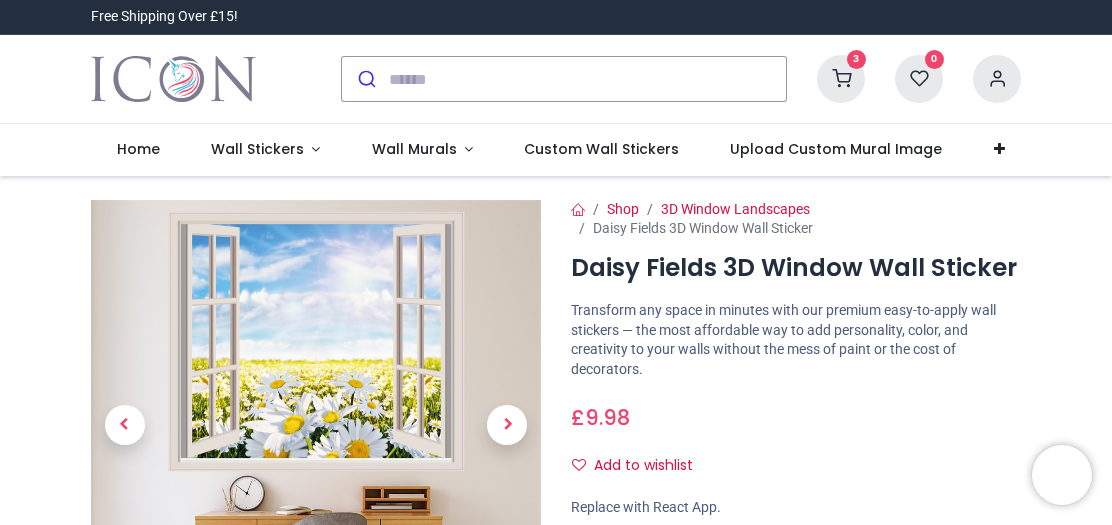 scroll, scrollTop: 0, scrollLeft: 0, axis: both 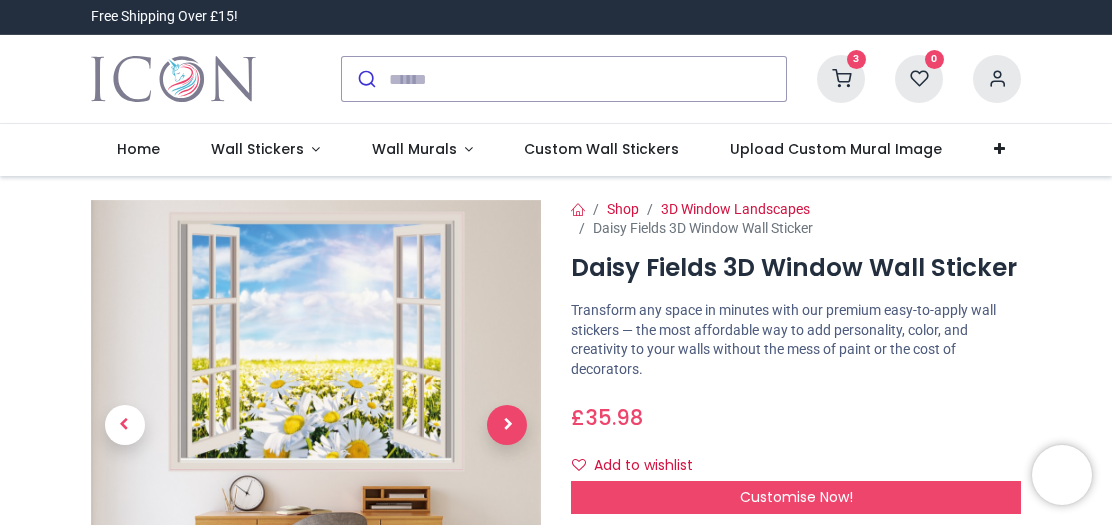 click at bounding box center (507, 425) 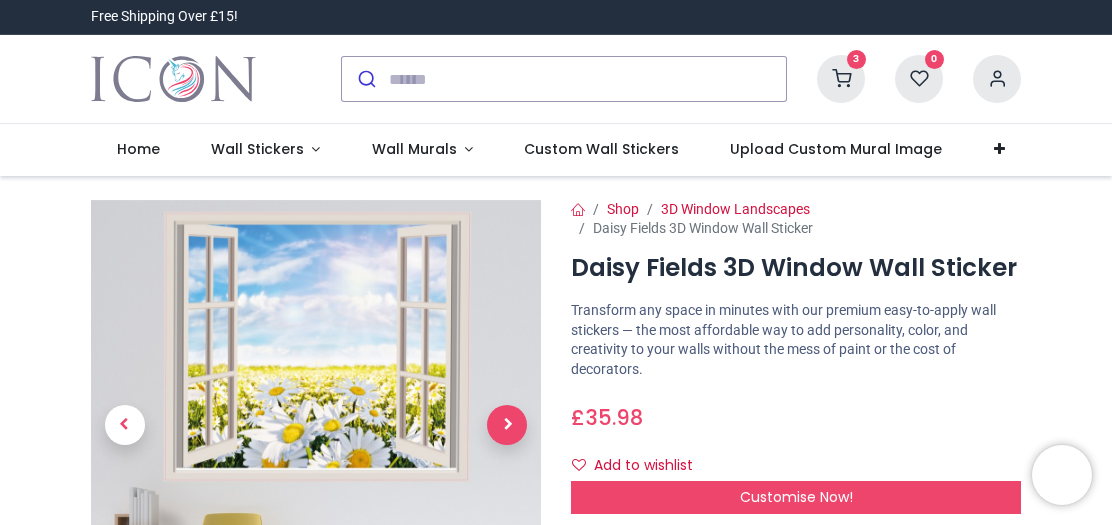 click at bounding box center [507, 425] 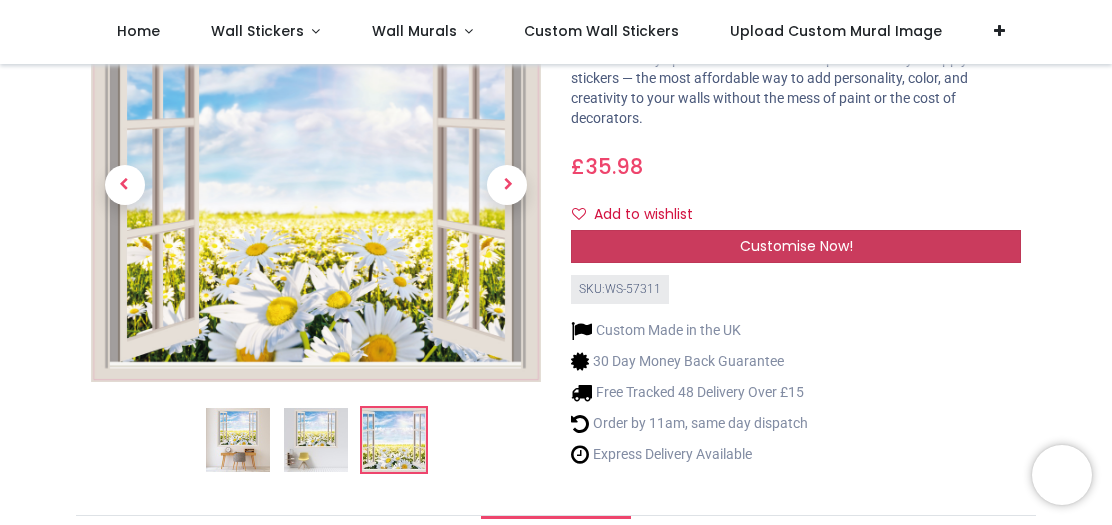 scroll, scrollTop: 0, scrollLeft: 0, axis: both 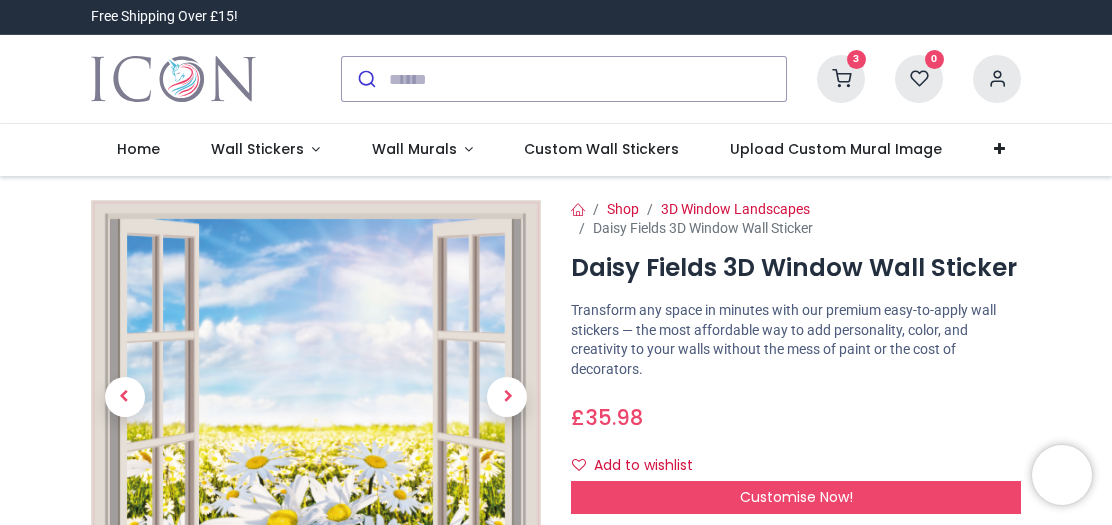 click at bounding box center [841, 79] 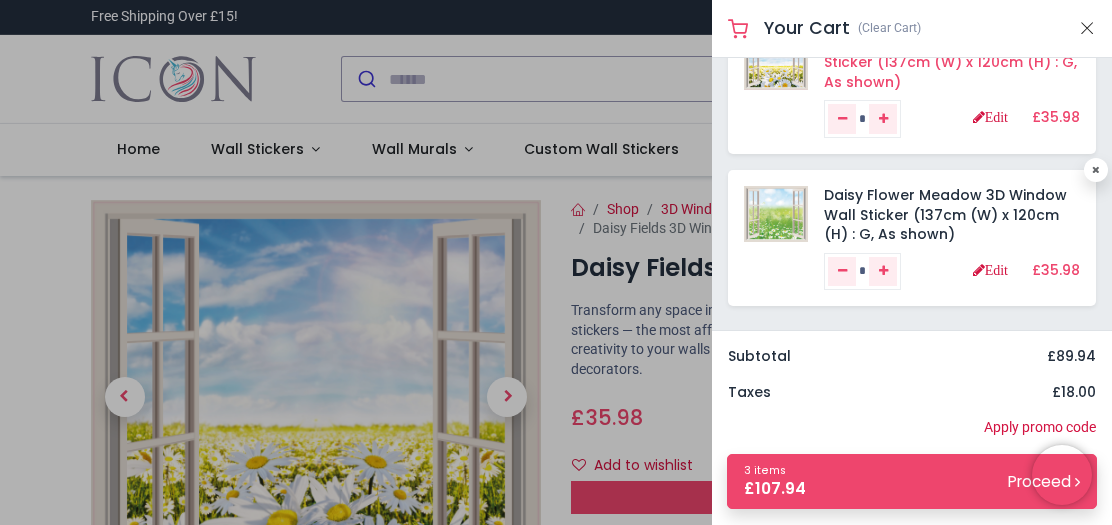scroll, scrollTop: 218, scrollLeft: 0, axis: vertical 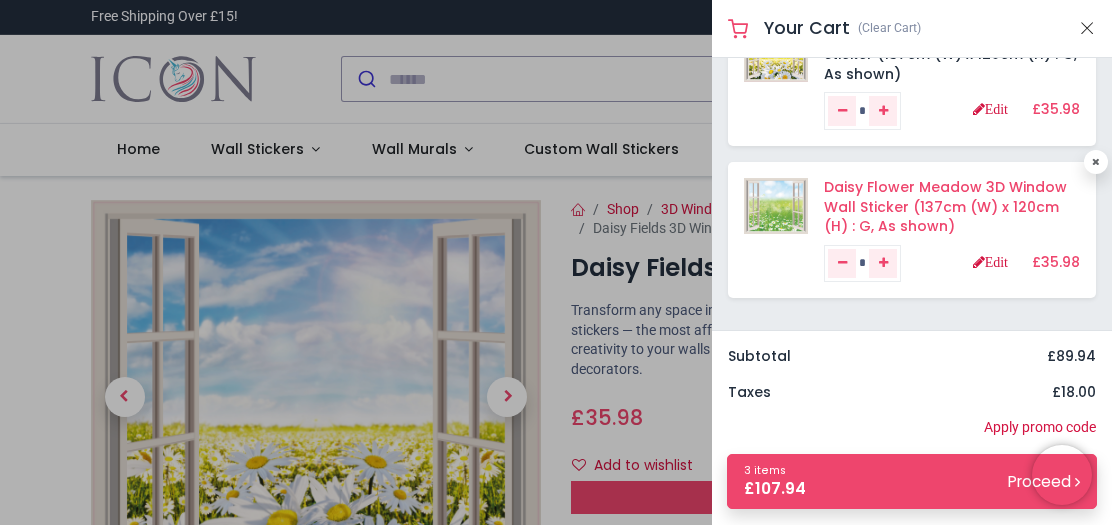 click on "Daisy Flower Meadow 3D Window Wall Sticker (137cm (W) x 120cm (H) : G, As shown)" at bounding box center [945, 206] 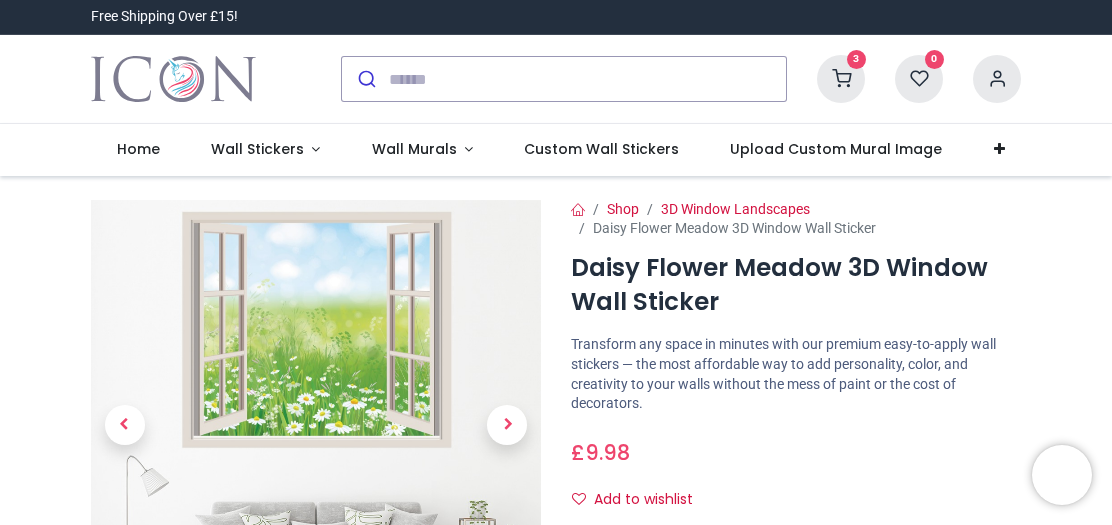 scroll, scrollTop: 0, scrollLeft: 0, axis: both 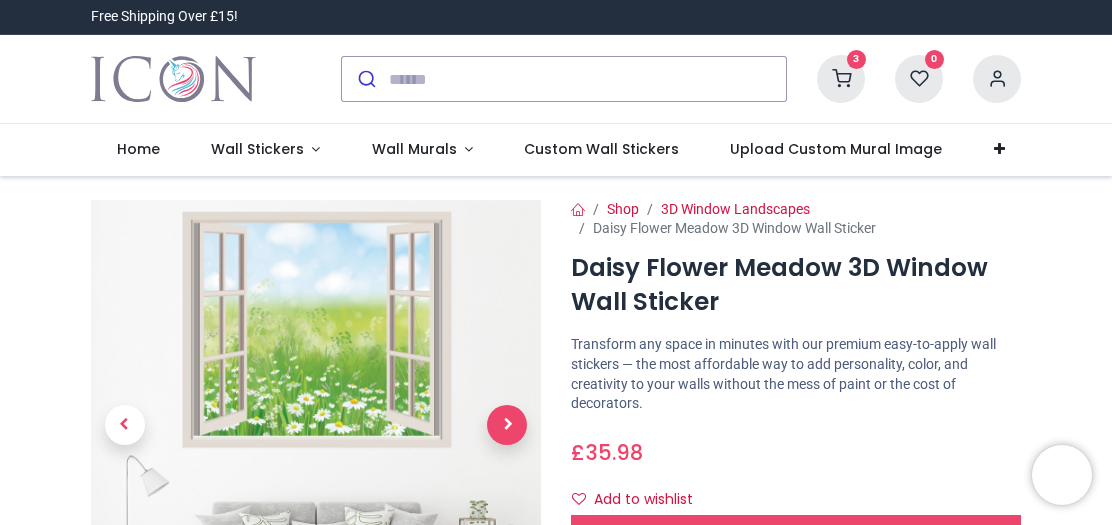 click at bounding box center (507, 425) 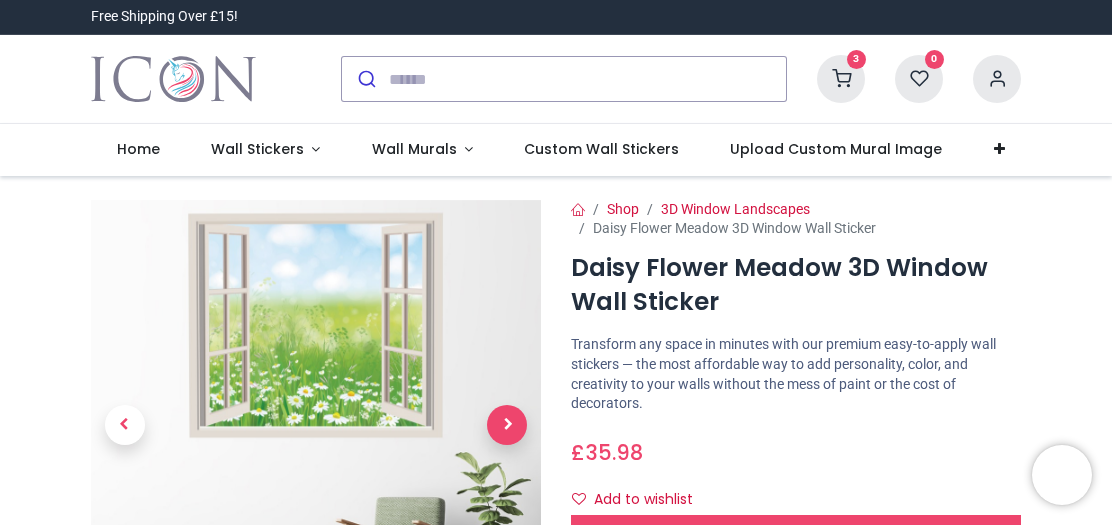 click at bounding box center [507, 425] 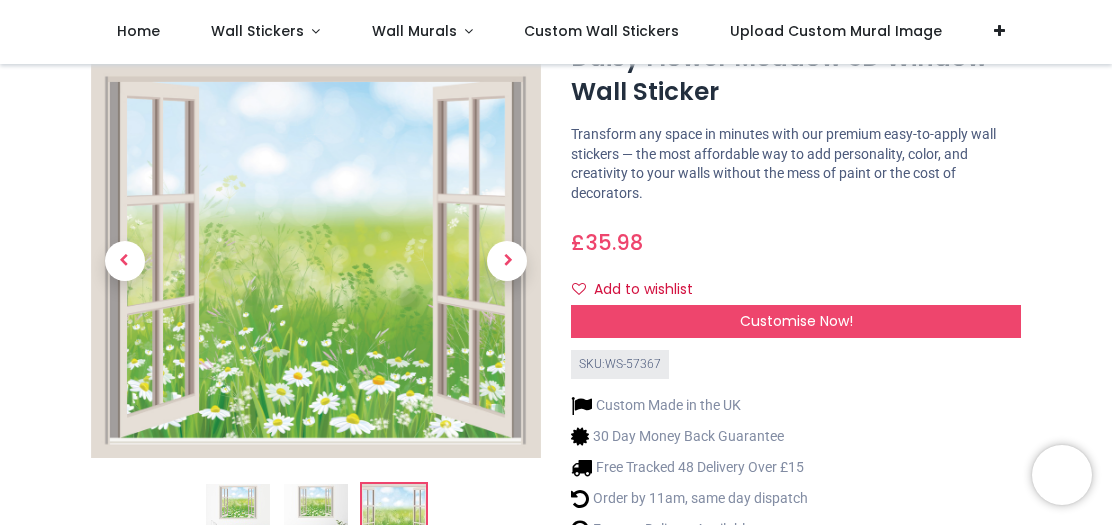scroll, scrollTop: 0, scrollLeft: 0, axis: both 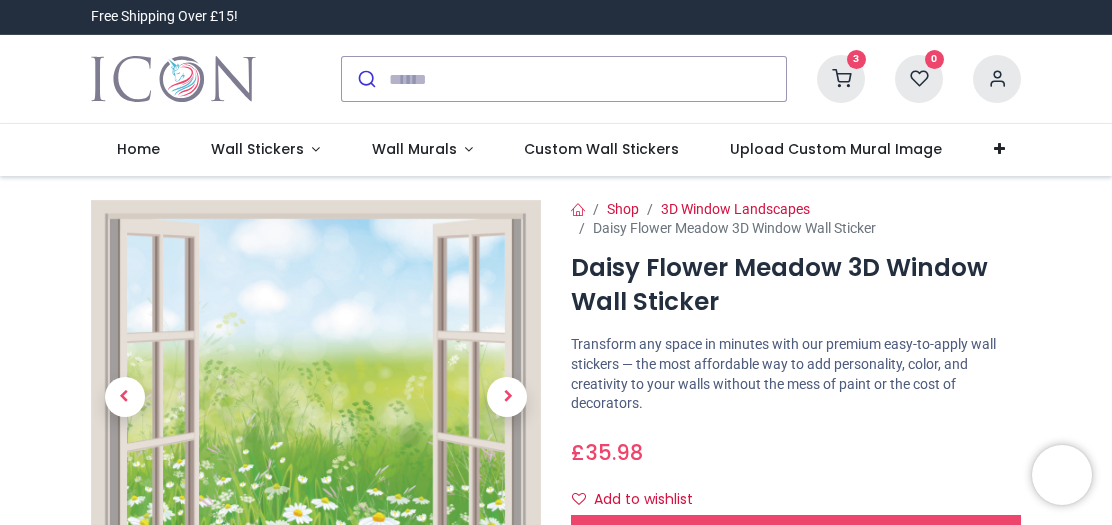 click at bounding box center (841, 79) 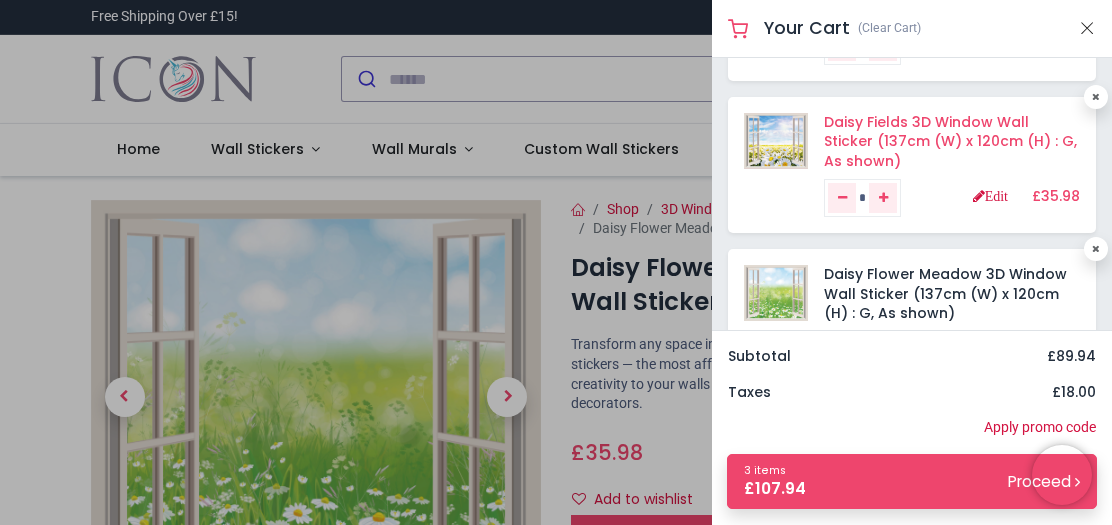 scroll, scrollTop: 203, scrollLeft: 0, axis: vertical 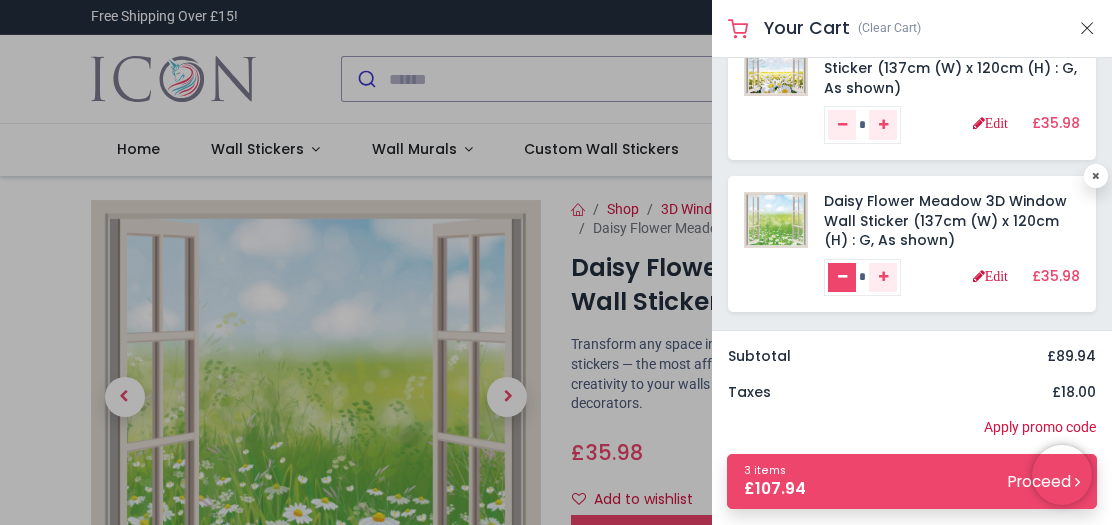 click at bounding box center [842, 278] 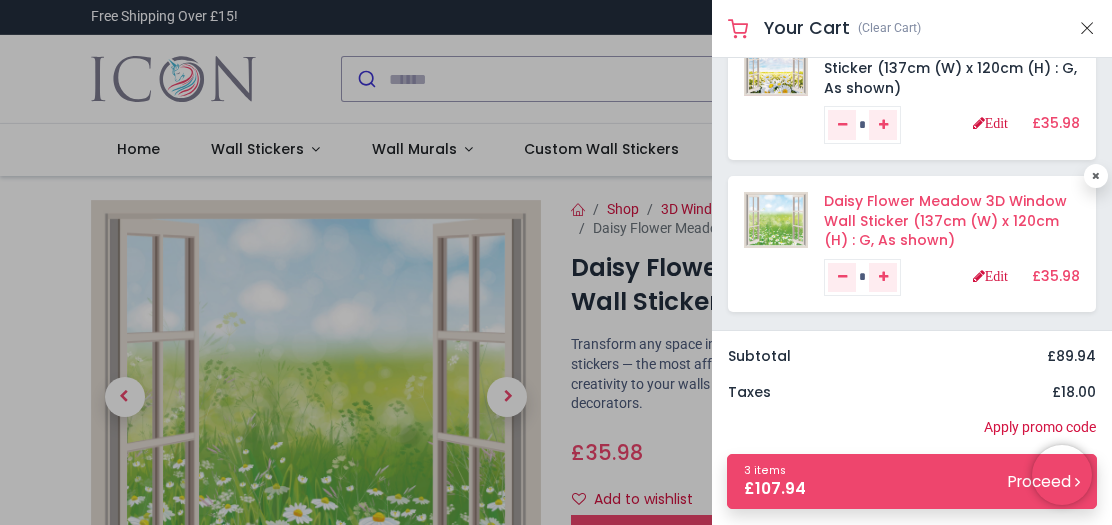 scroll, scrollTop: 0, scrollLeft: 0, axis: both 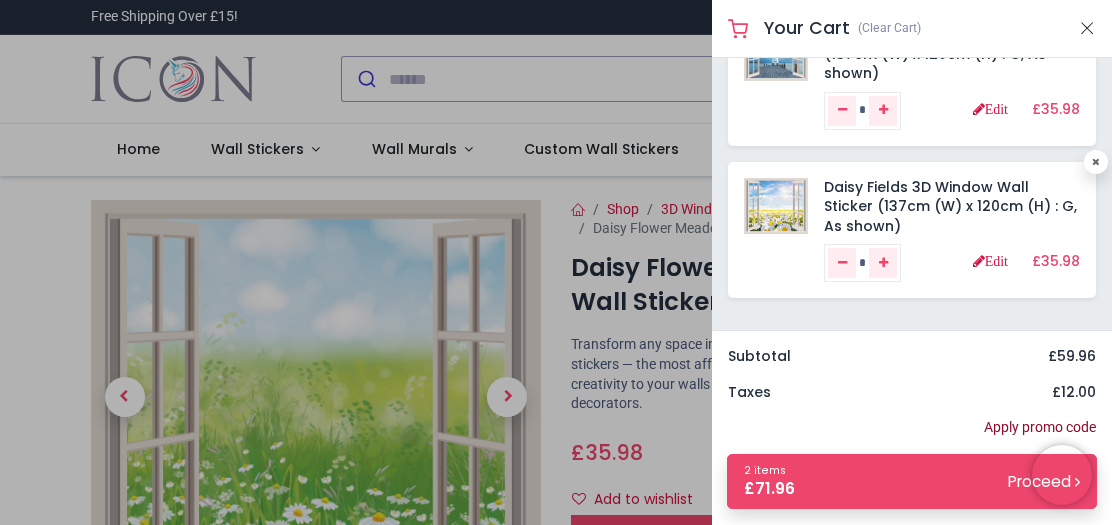click on "Apply promo code" at bounding box center [1040, 428] 